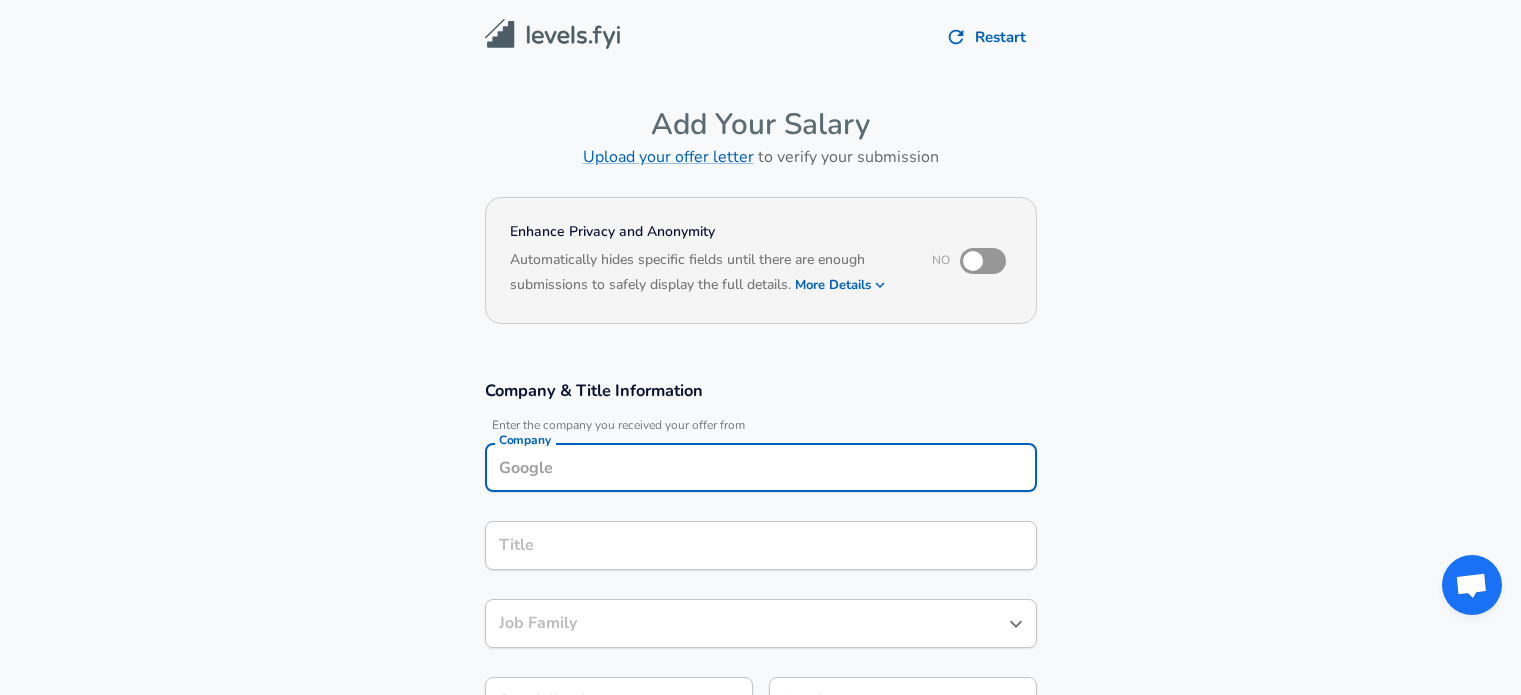scroll, scrollTop: 20, scrollLeft: 0, axis: vertical 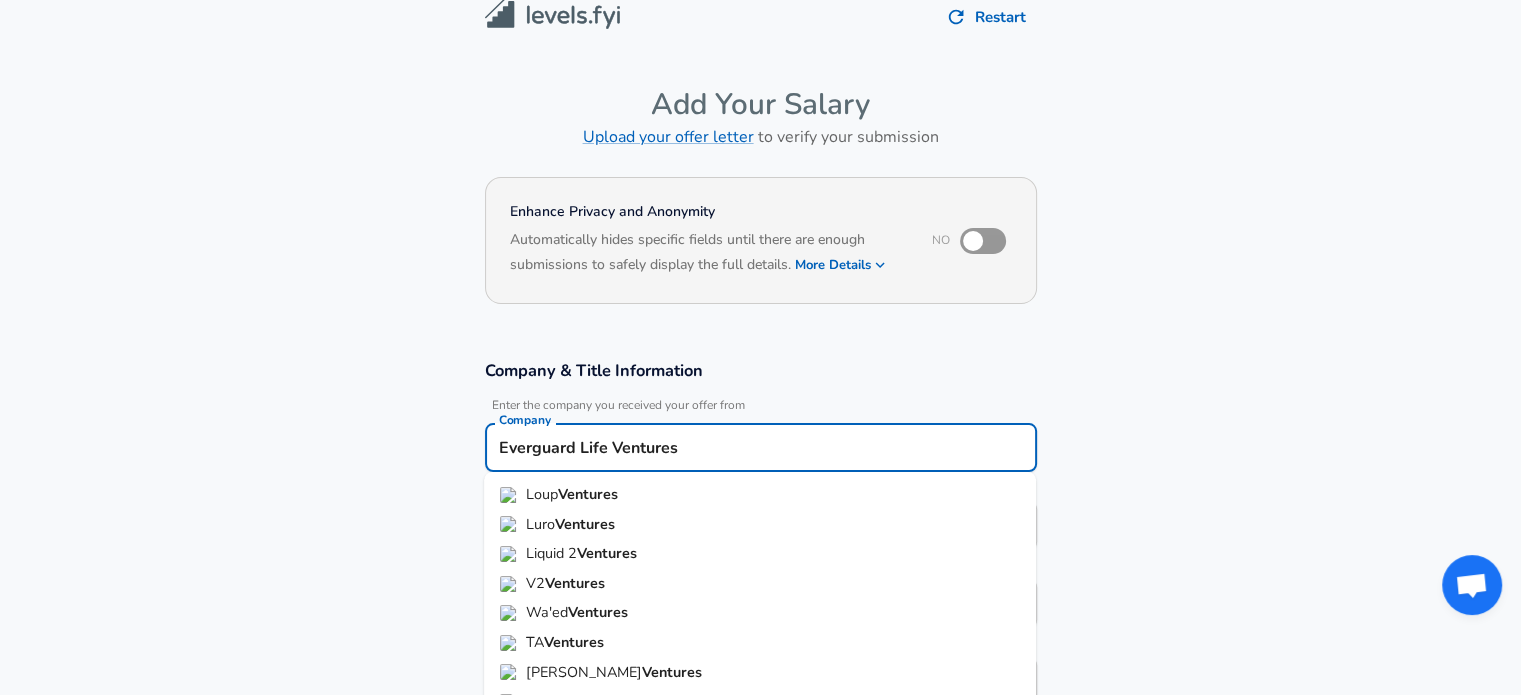 click on "Everguard Life Ventures" at bounding box center (761, 447) 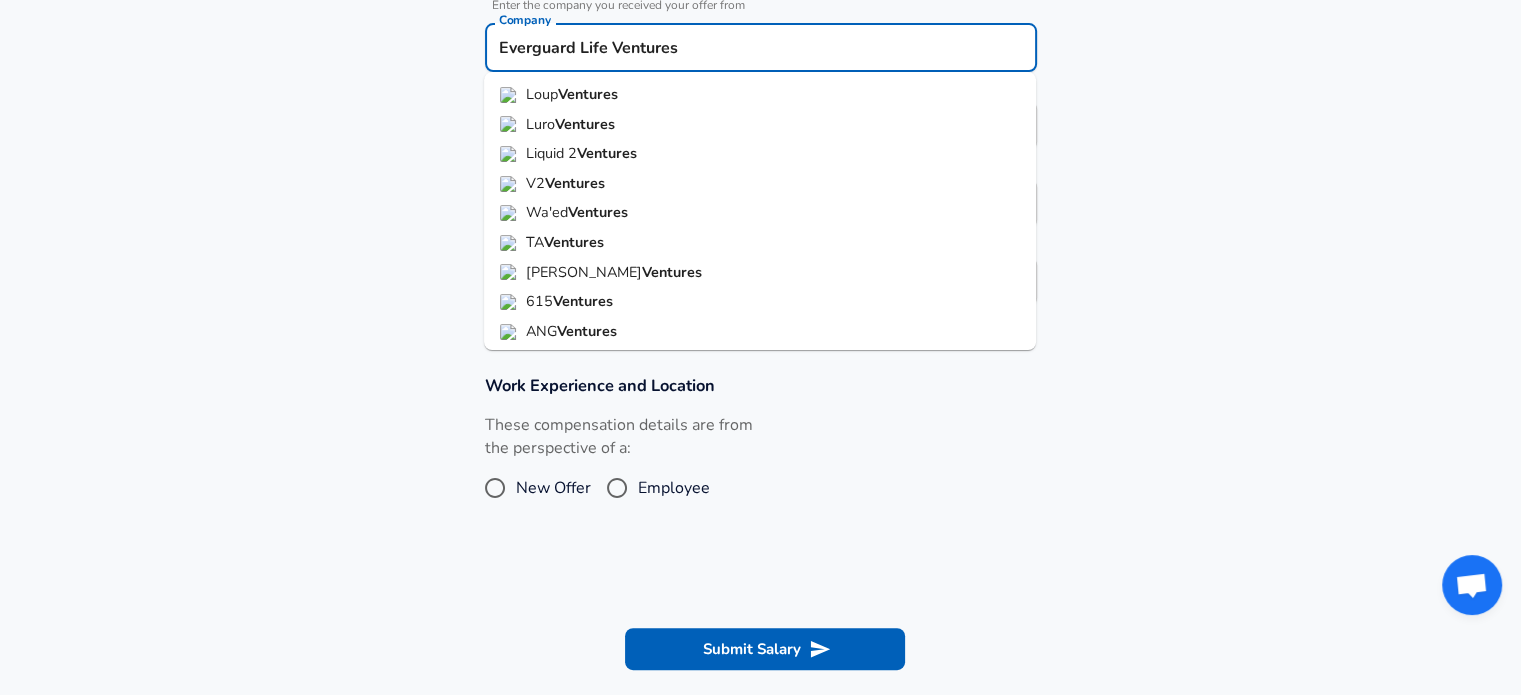 scroll, scrollTop: 320, scrollLeft: 0, axis: vertical 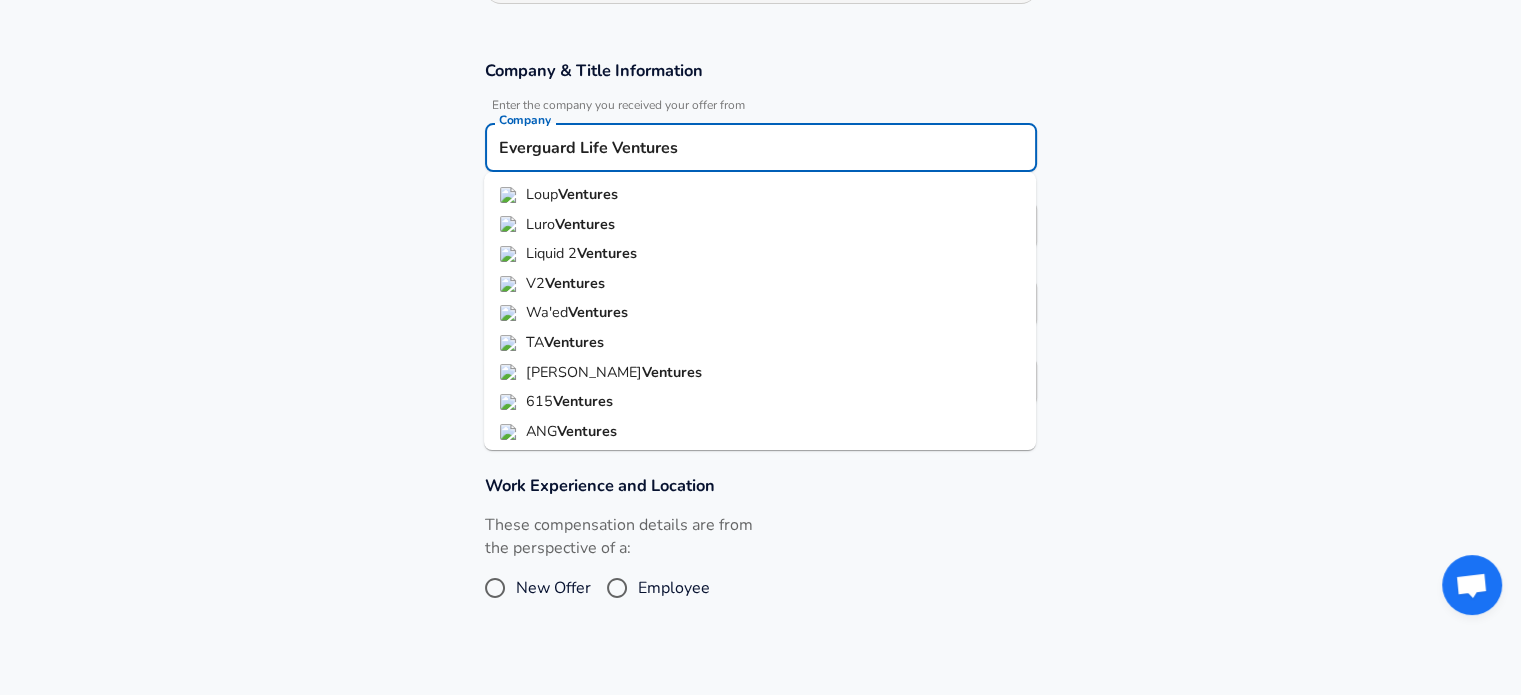 type on "Everguard Life Ventures" 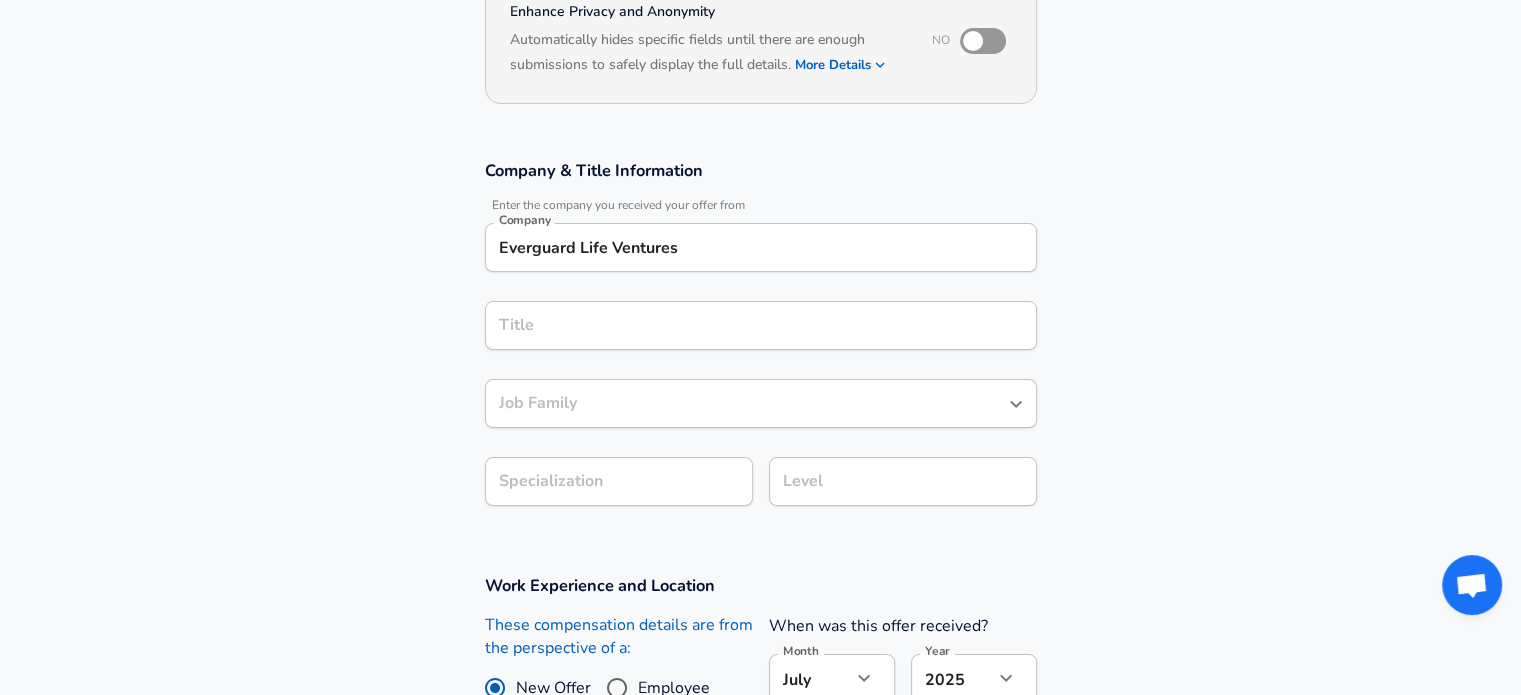 click on "Title" at bounding box center [761, 325] 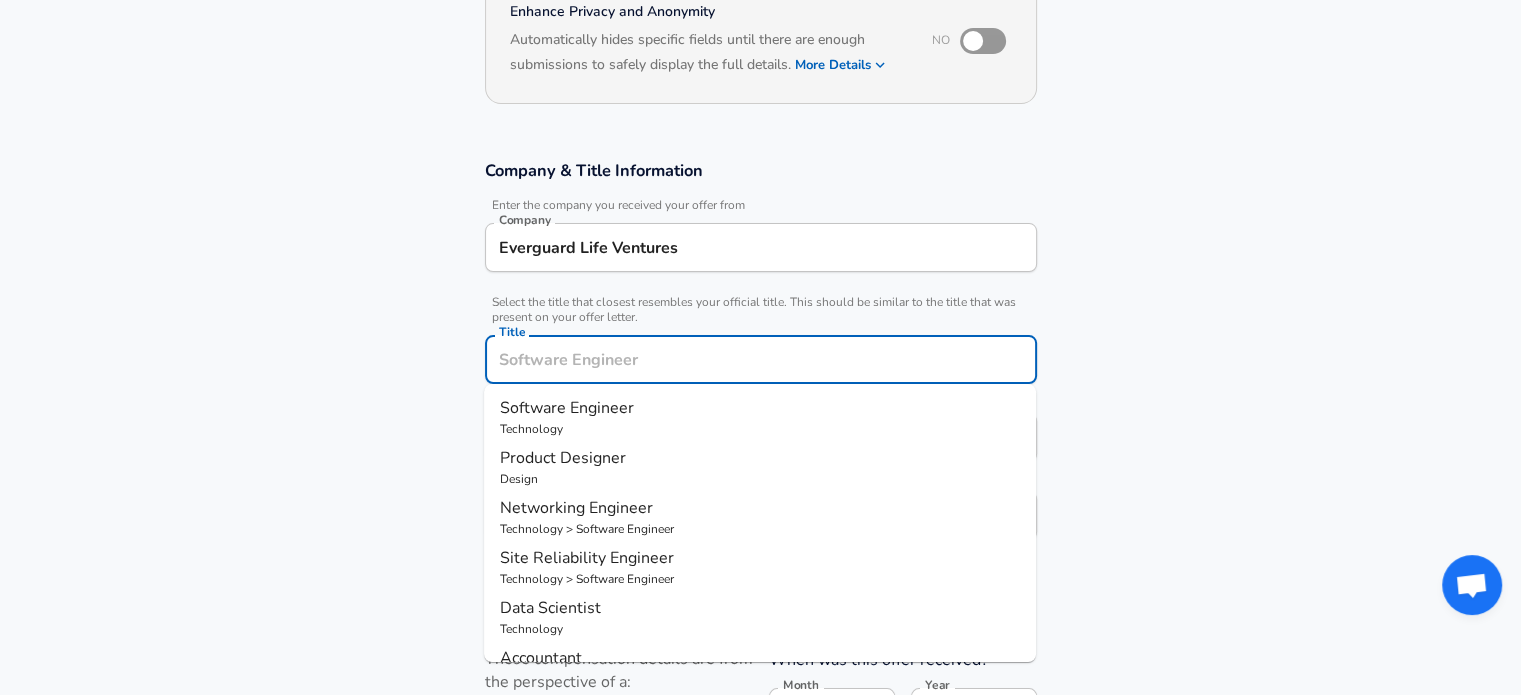 scroll, scrollTop: 260, scrollLeft: 0, axis: vertical 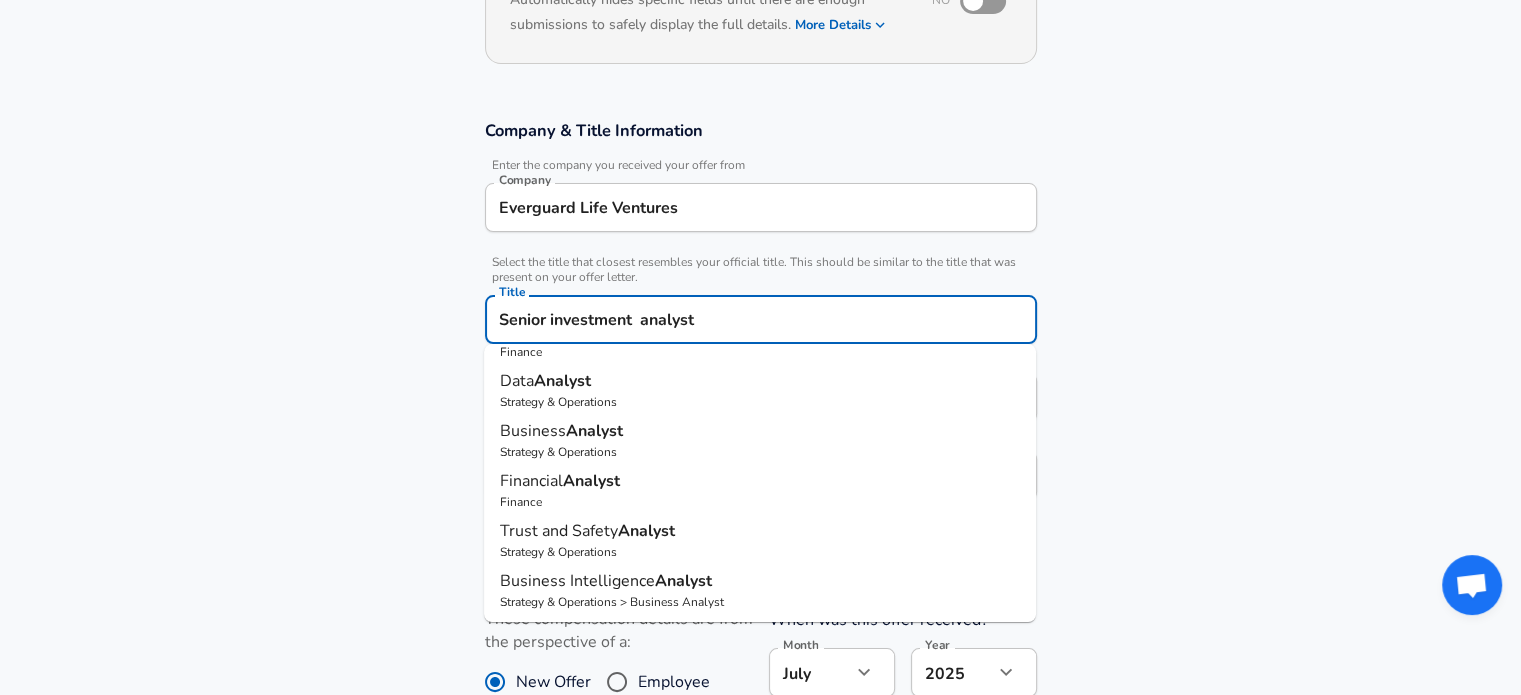 click on "Analyst" at bounding box center (591, 481) 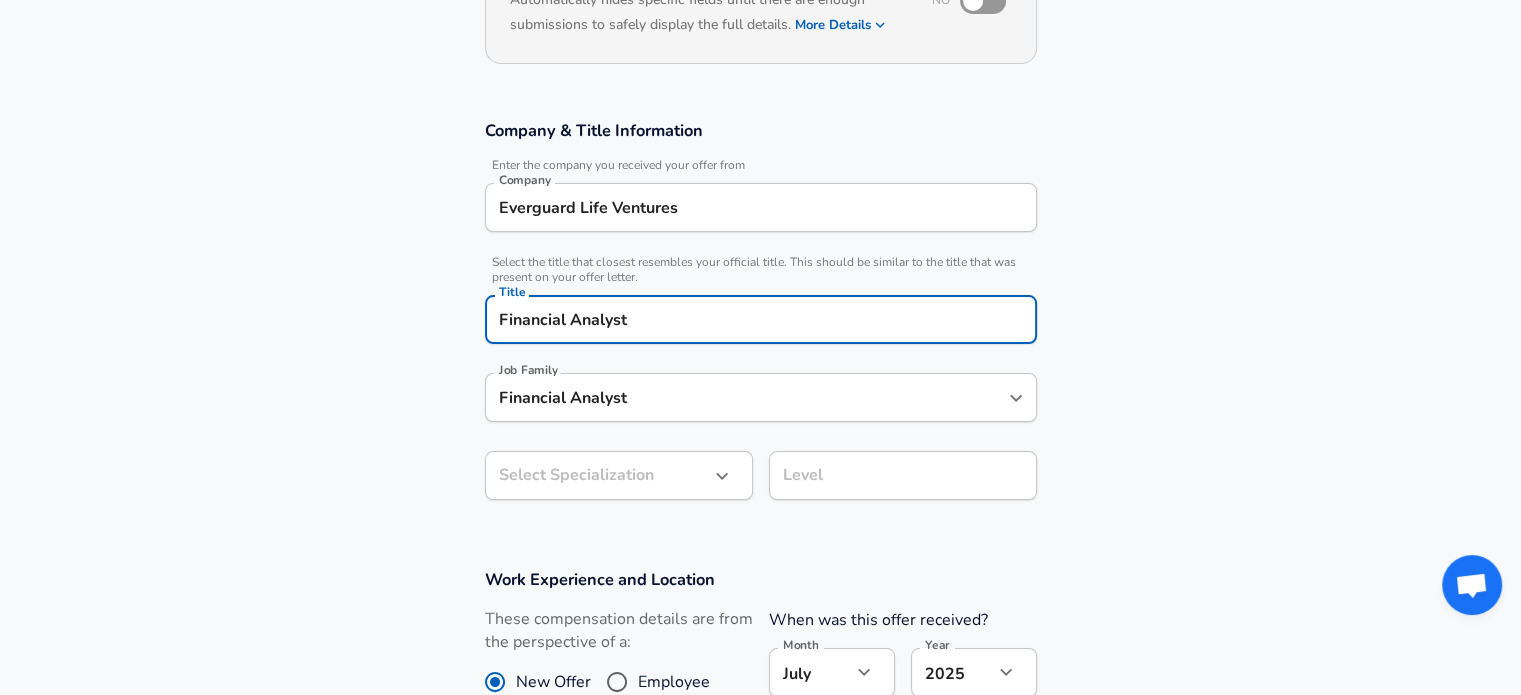 type on "Financial Analyst" 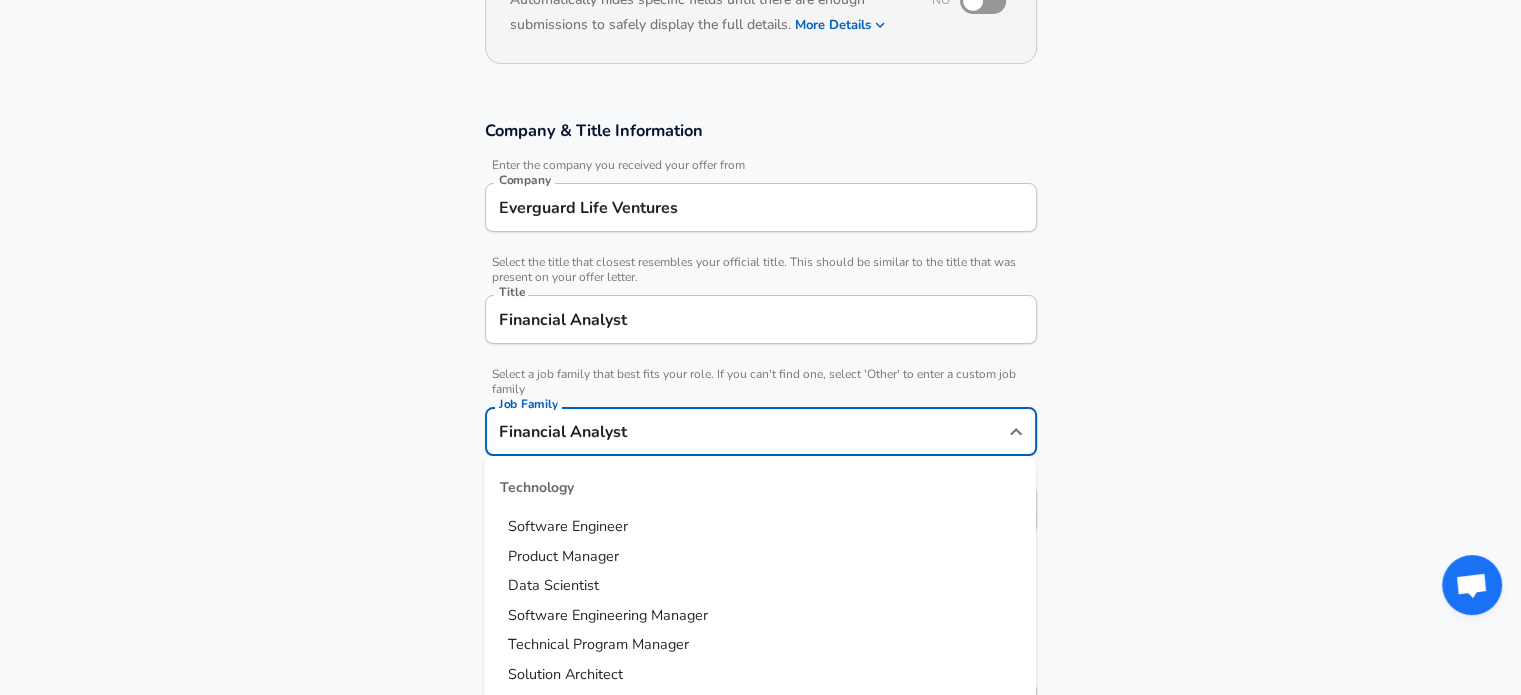 scroll, scrollTop: 300, scrollLeft: 0, axis: vertical 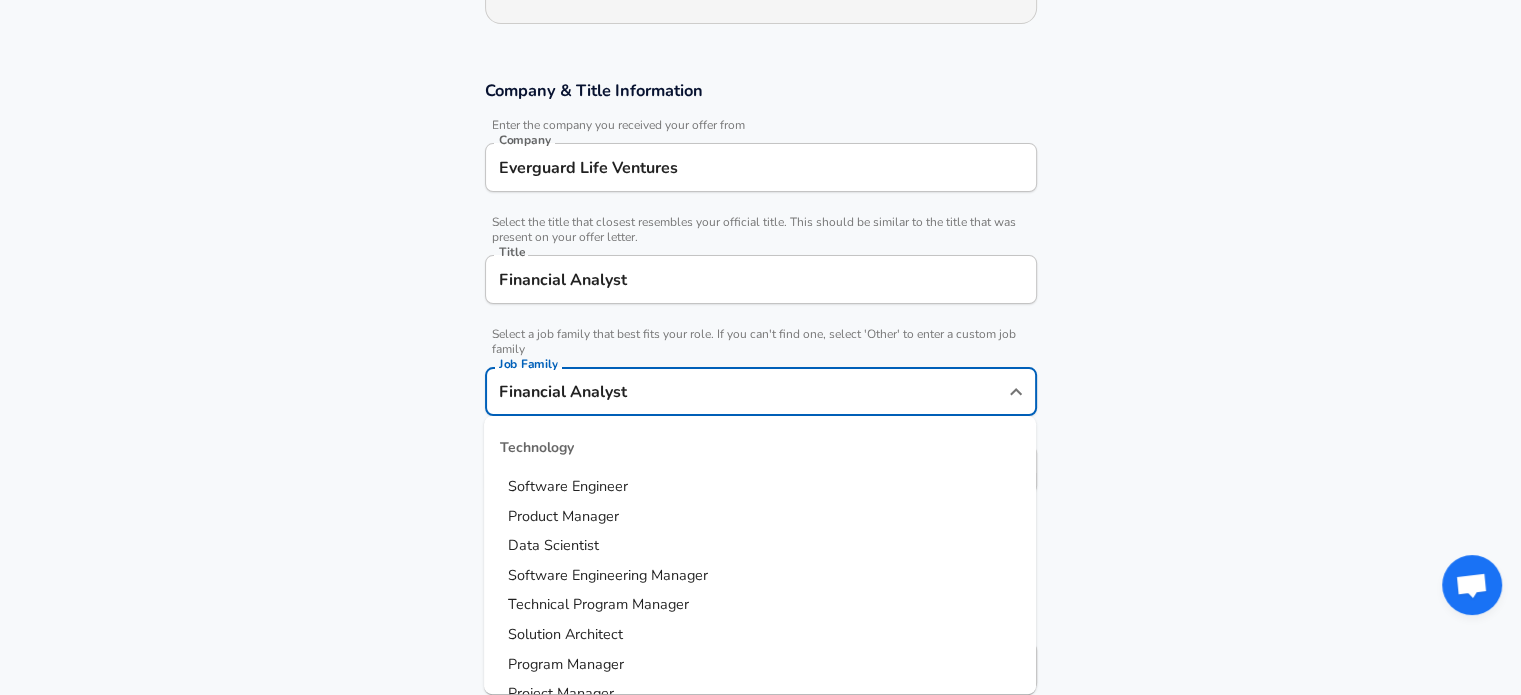 click on "Financial Analyst" at bounding box center (746, 391) 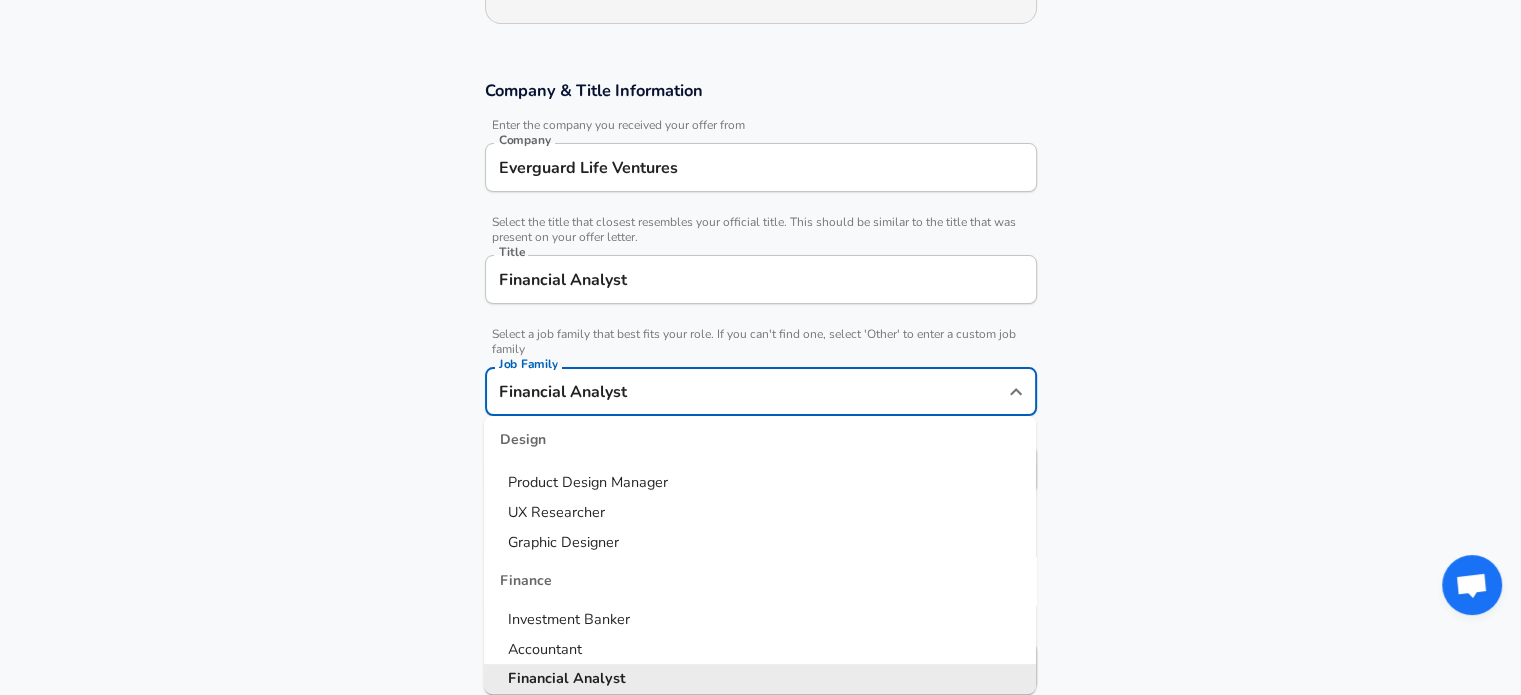 click on "Financial Analyst" at bounding box center [746, 391] 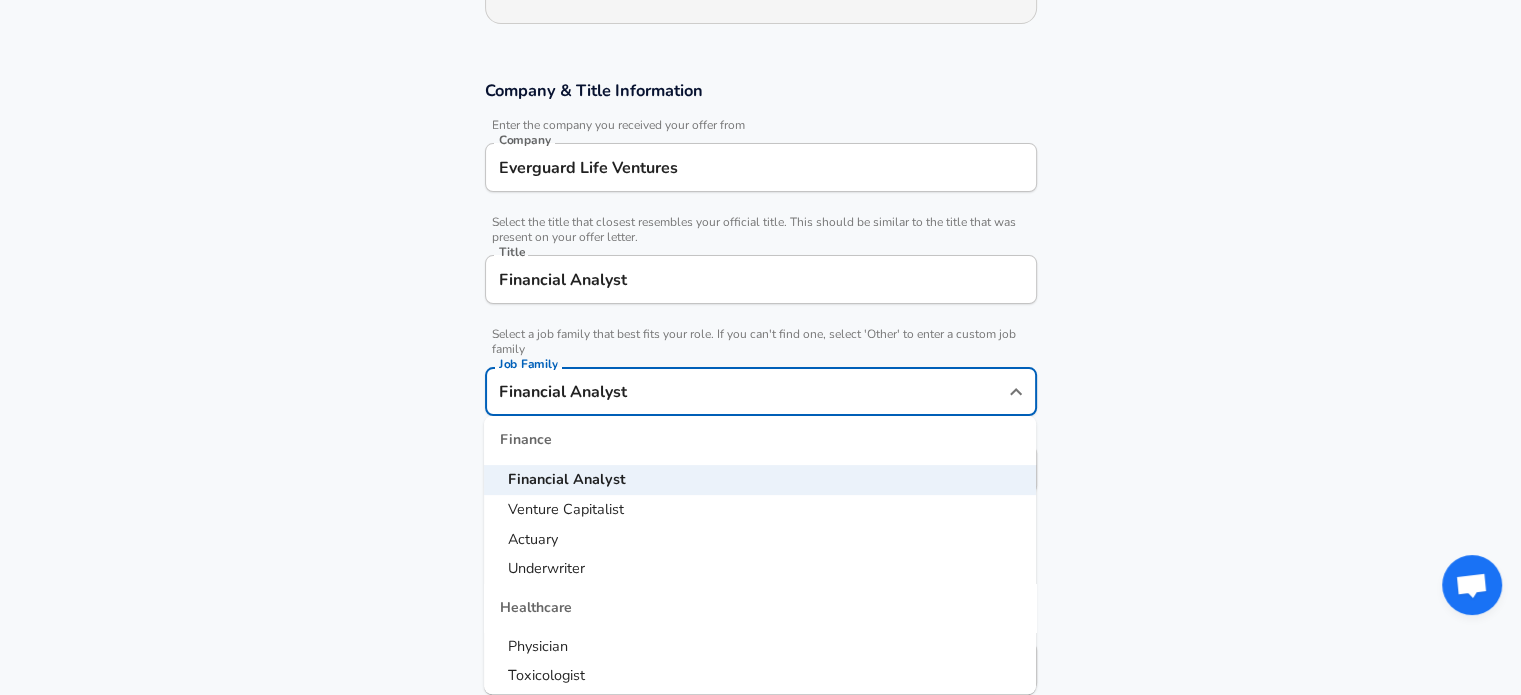 scroll, scrollTop: 1624, scrollLeft: 0, axis: vertical 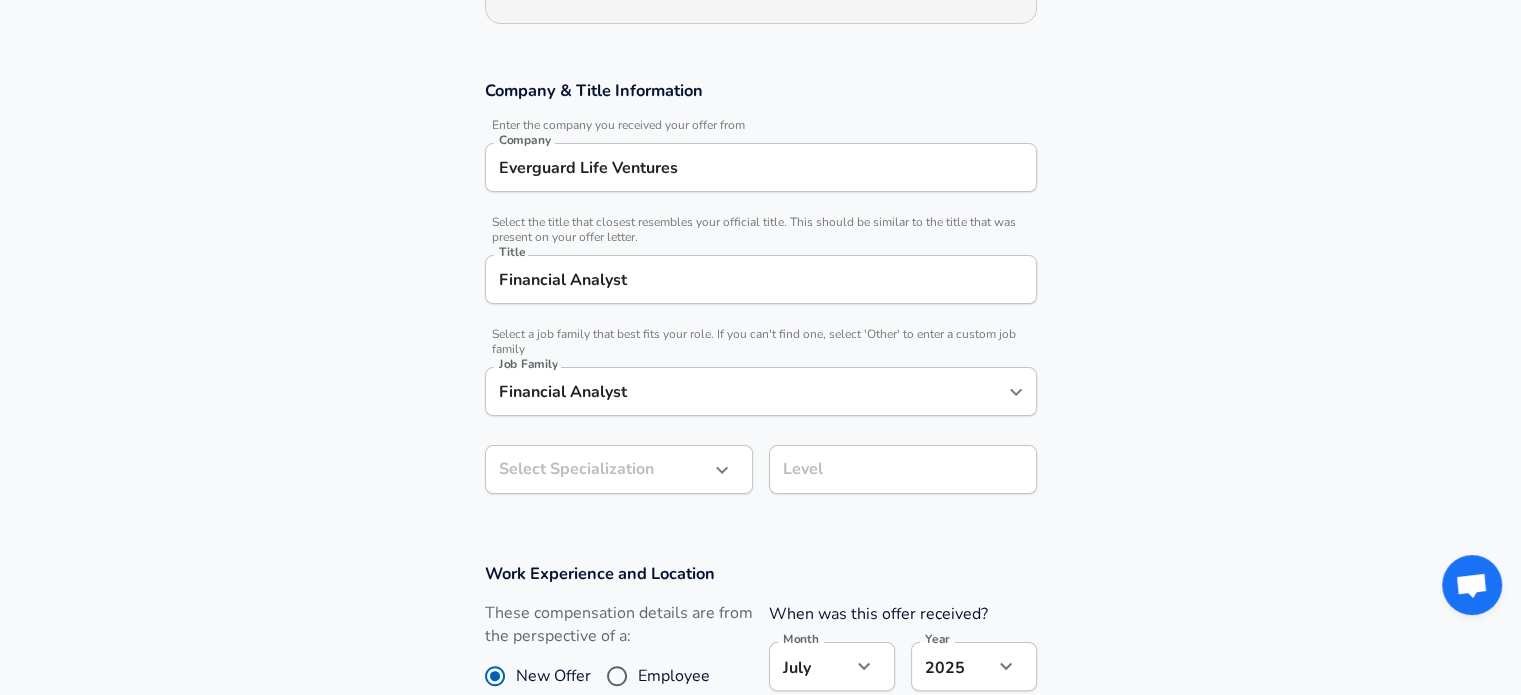 click on "Work Experience and Location These compensation details are from the perspective of a: New Offer Employee When was this offer received? Month [DATE] Month Year [DATE] 2025 Year Years at Everguard Life Ventures Years at Everguard Life Ventures Years of Experience Years of Experience Location ​ Location Arrangement In Office office Arrangement" at bounding box center (760, 717) 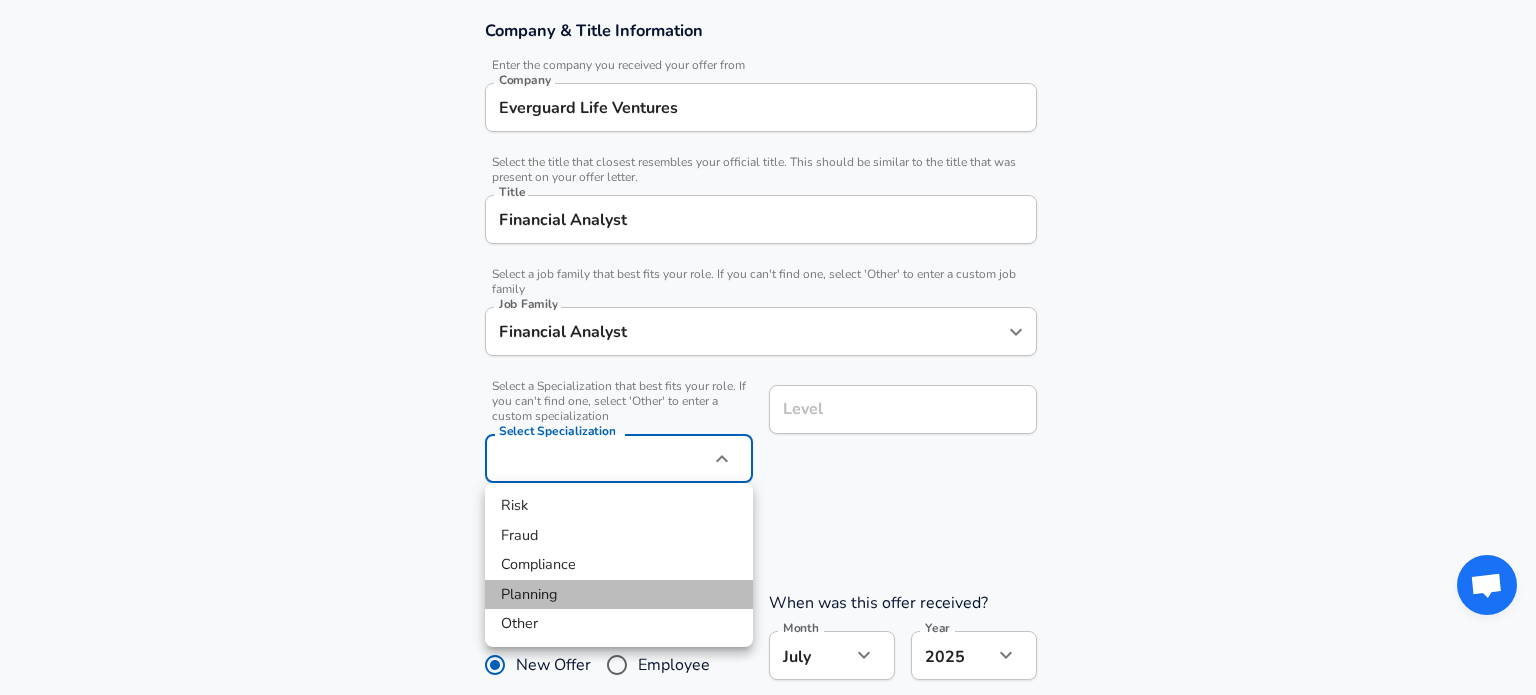 click on "Planning" at bounding box center (619, 595) 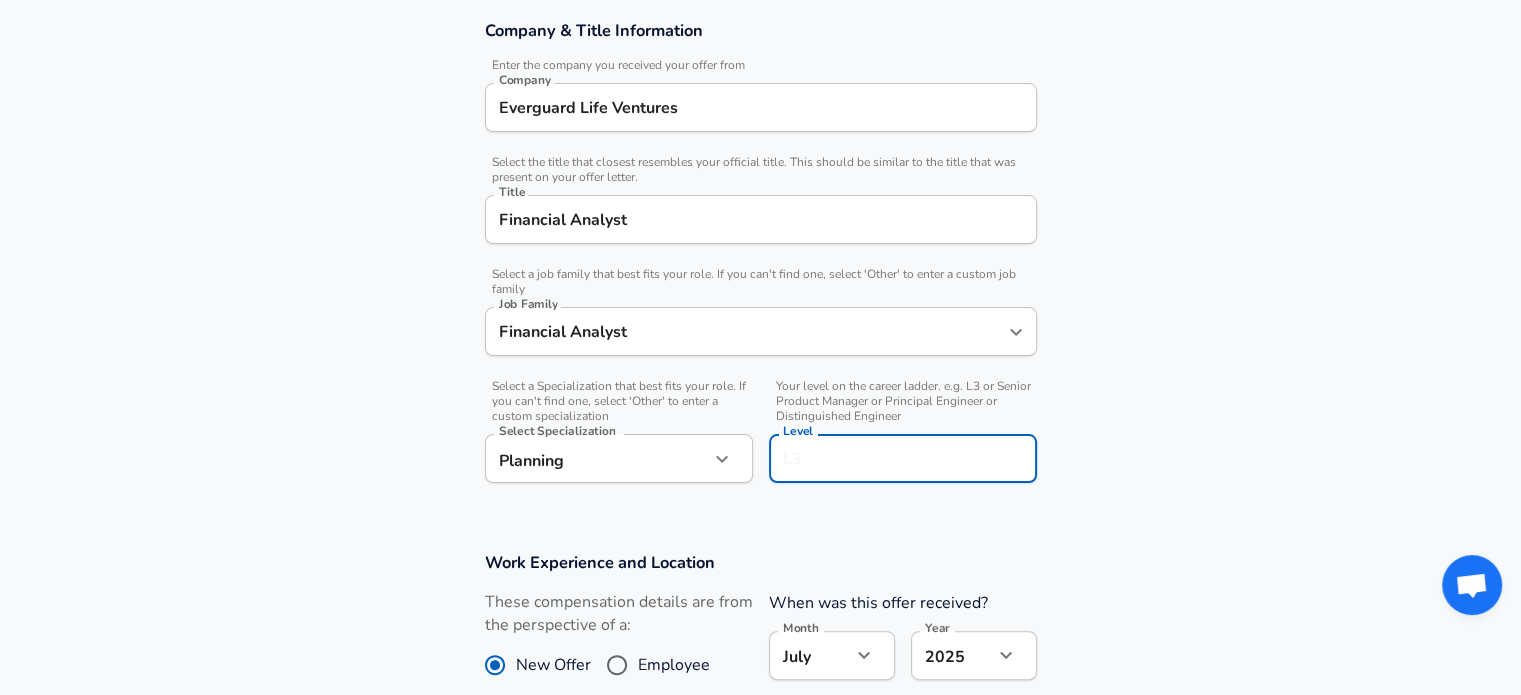scroll, scrollTop: 400, scrollLeft: 0, axis: vertical 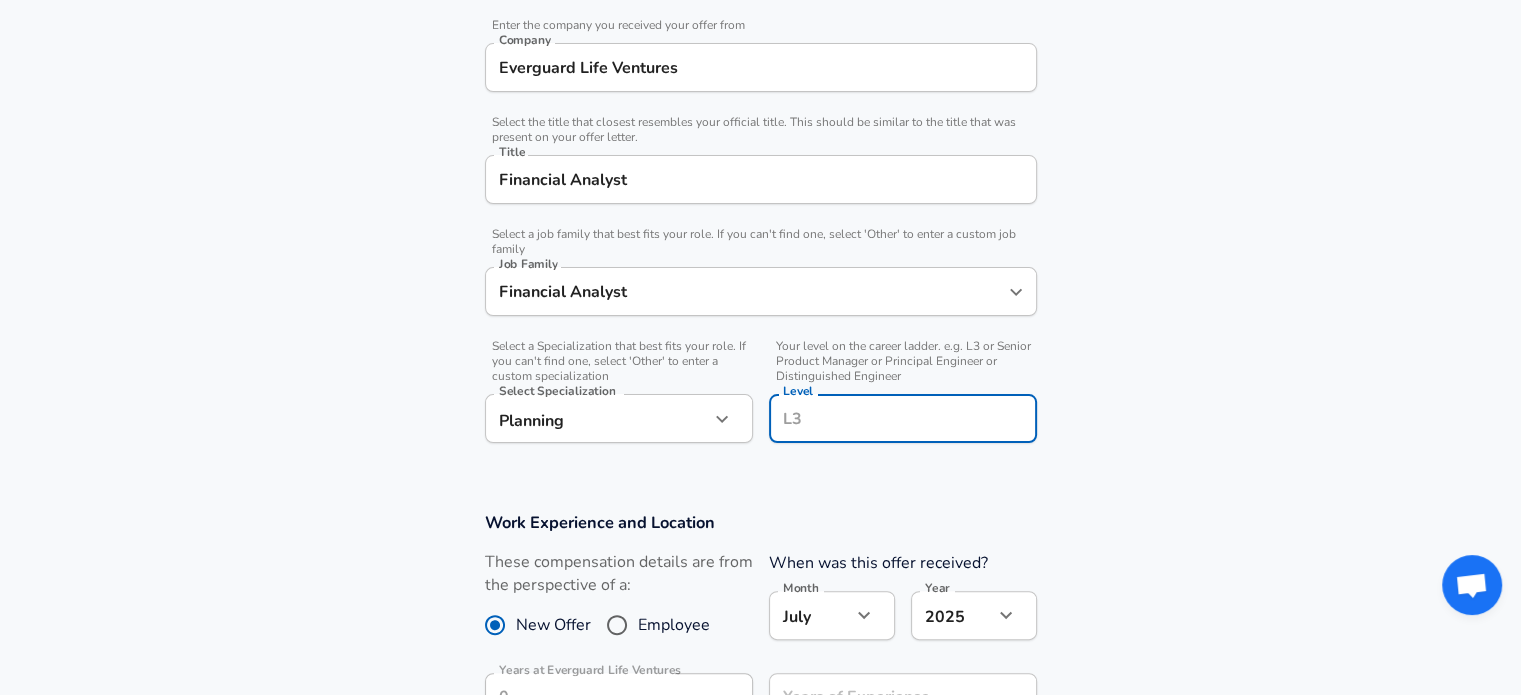 click on "Level" at bounding box center (903, 418) 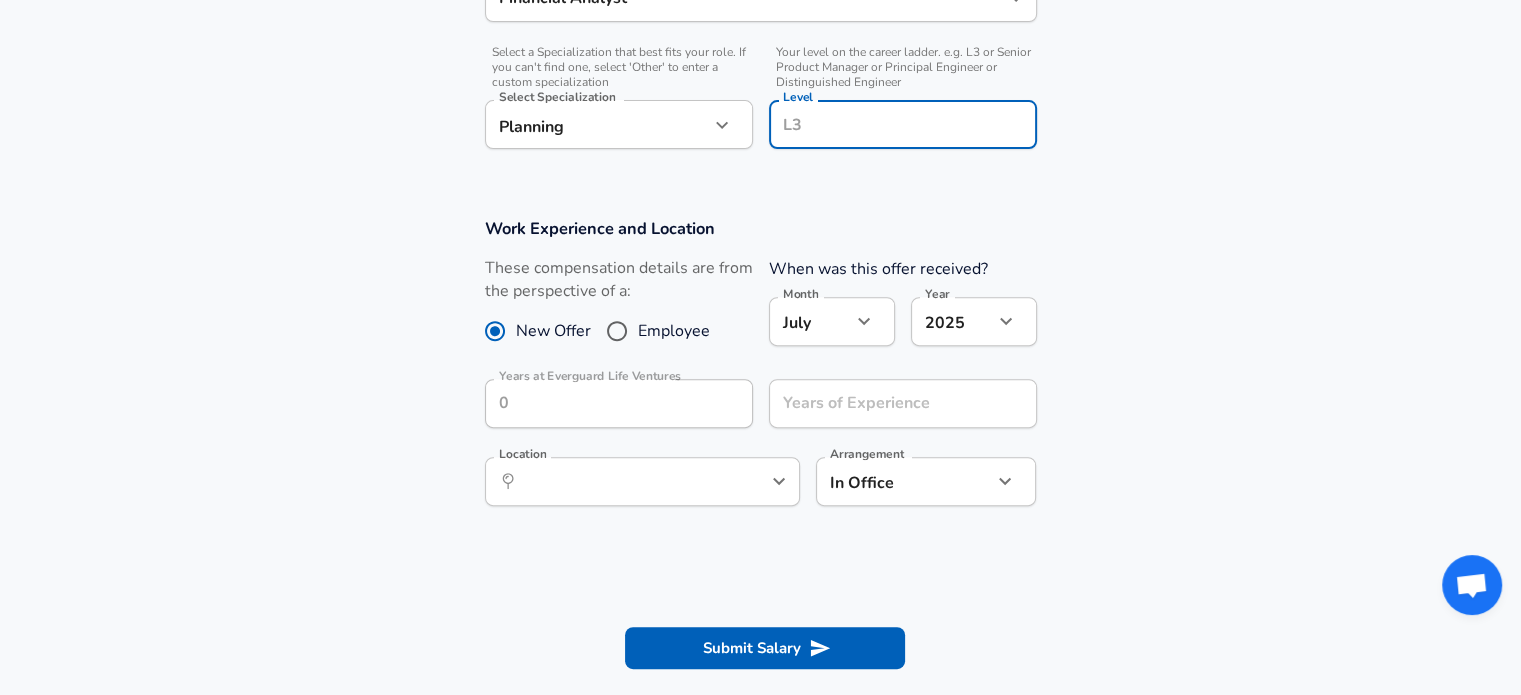 scroll, scrollTop: 700, scrollLeft: 0, axis: vertical 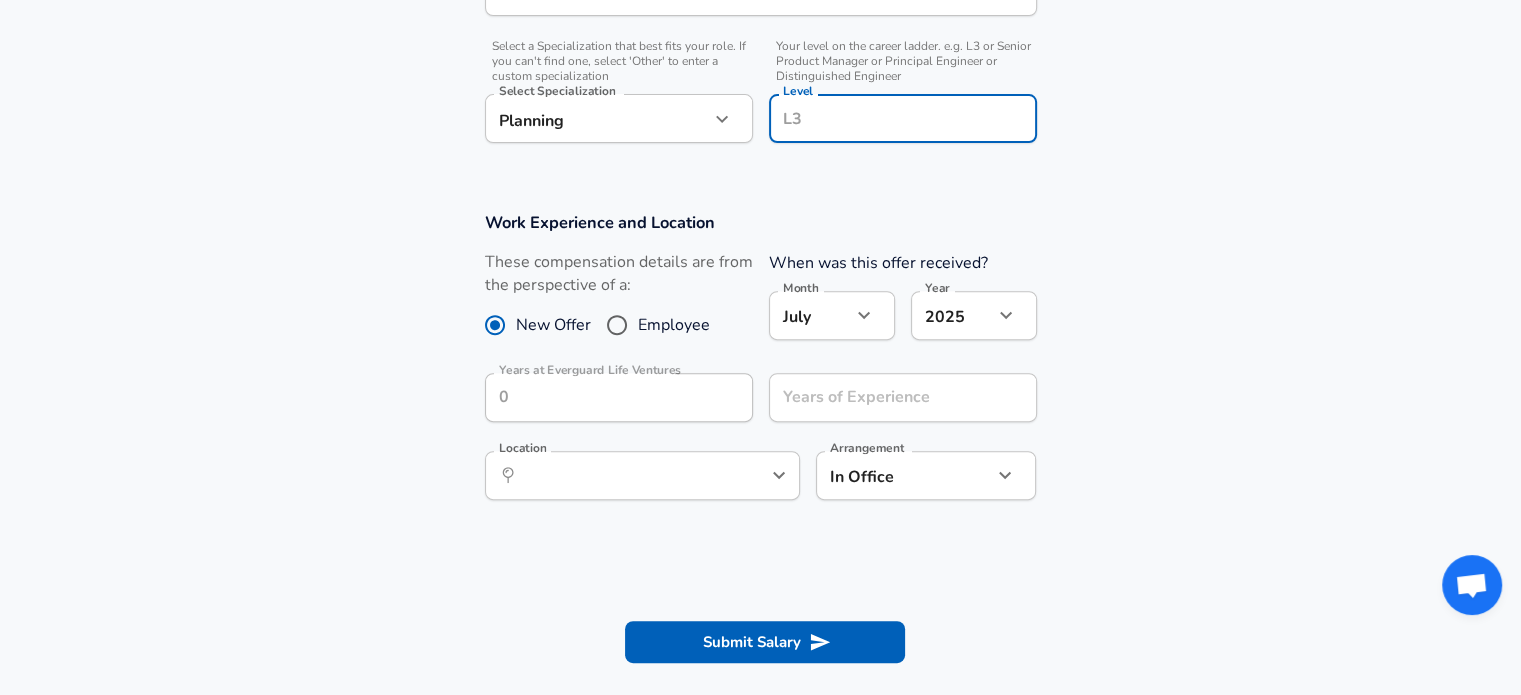 click on "Company & Title Information   Enter the company you received your offer from Company Everguard Life Ventures Company   Select the title that closest resembles your official title. This should be similar to the title that was present on your offer letter. Title Financial Analyst Title   Select a job family that best fits your role. If you can't find one, select 'Other' to enter a custom job family Job Family Financial Analyst Job Family   Select a Specialization that best fits your role. If you can't find one, select 'Other' to enter a custom specialization Select Specialization Planning Planning Select Specialization   Your level on the career ladder. e.g. L3 or Senior Product Manager or Principal Engineer or Distinguished Engineer Level Level" at bounding box center (760, -78) 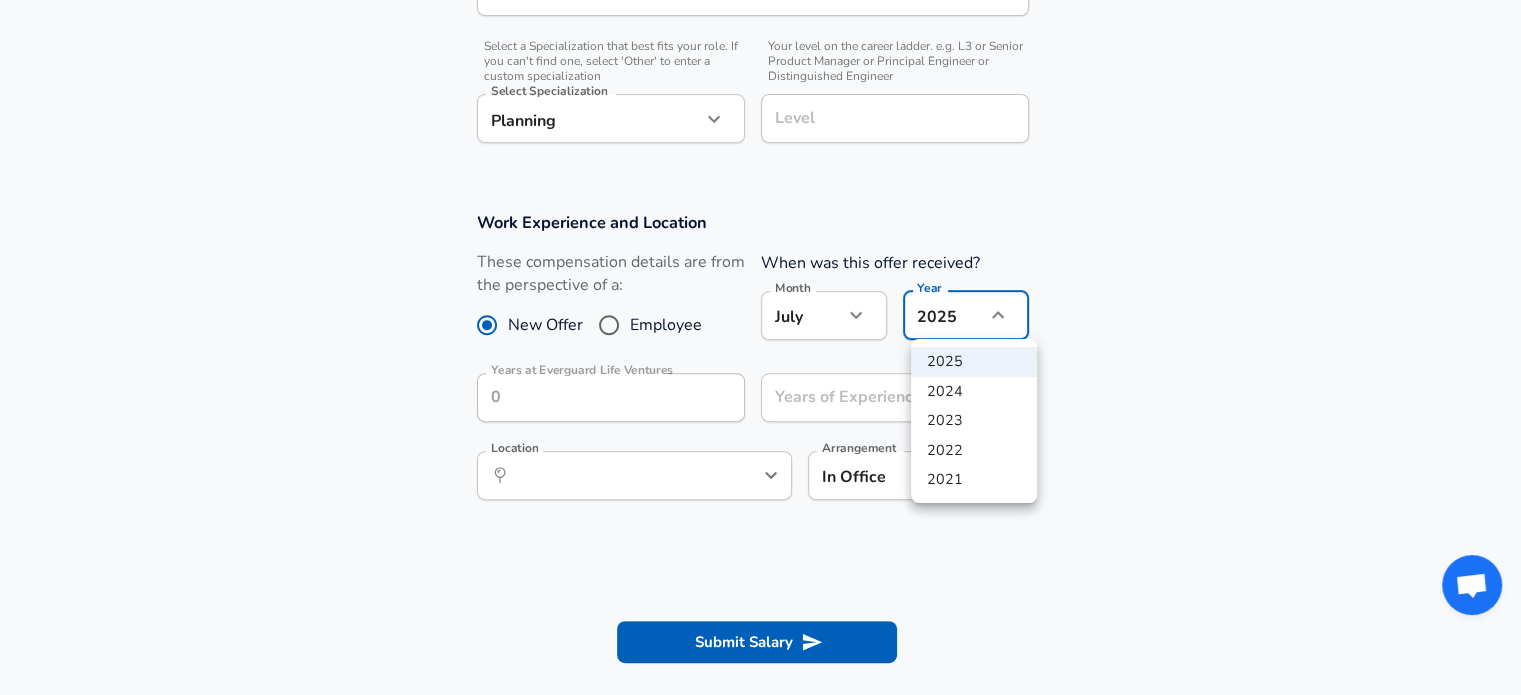 click on "Restart Add Your Salary Upload your offer letter   to verify your submission Enhance Privacy and Anonymity No Automatically hides specific fields until there are enough submissions to safely display the full details.   More Details Based on your submission and the data points that we have already collected, we will automatically hide and anonymize specific fields if there aren't enough data points to remain sufficiently anonymous. Company & Title Information   Enter the company you received your offer from Company Everguard Life Ventures Company   Select the title that closest resembles your official title. This should be similar to the title that was present on your offer letter. Title Financial Analyst Title   Select a job family that best fits your role. If you can't find one, select 'Other' to enter a custom job family Job Family Financial Analyst Job Family   Select a Specialization that best fits your role. If you can't find one, select 'Other' to enter a custom specialization Select Specialization   7" at bounding box center (760, -353) 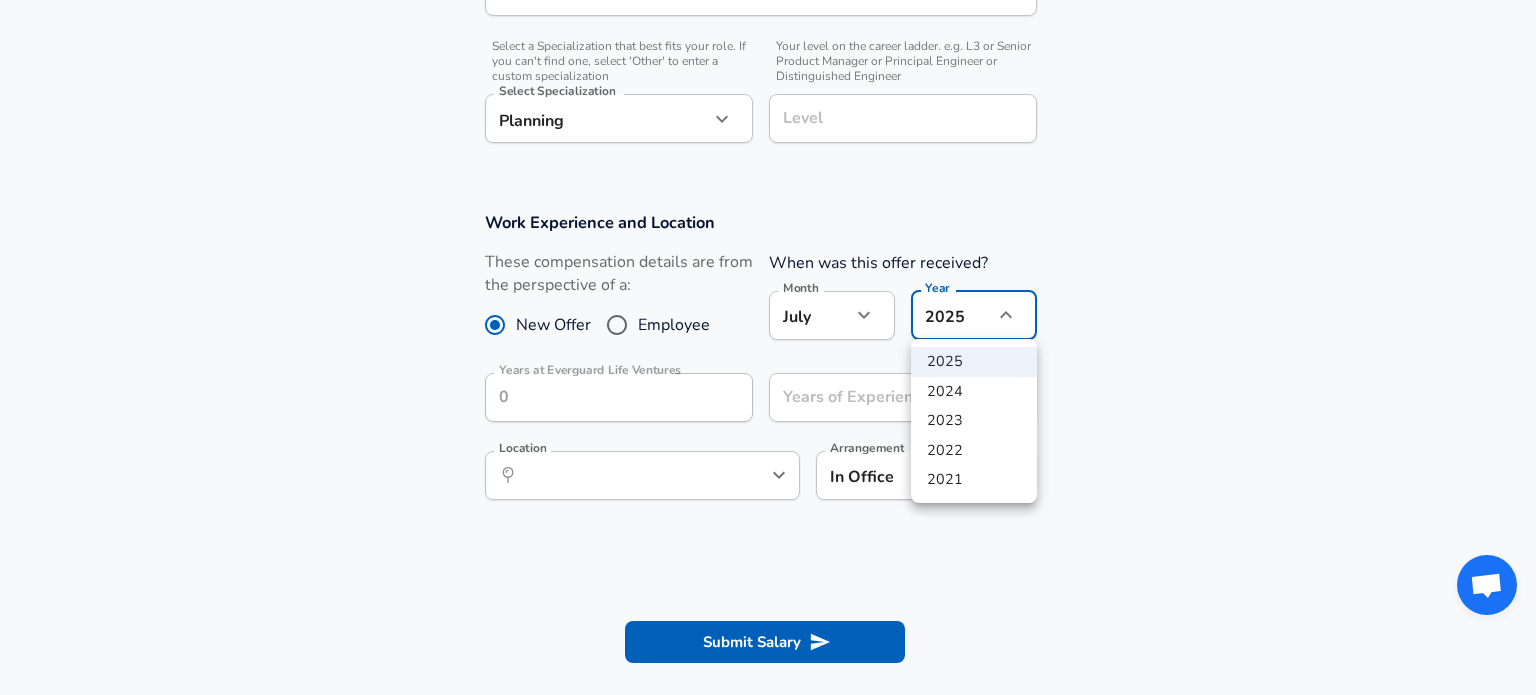 click on "2024" at bounding box center (974, 392) 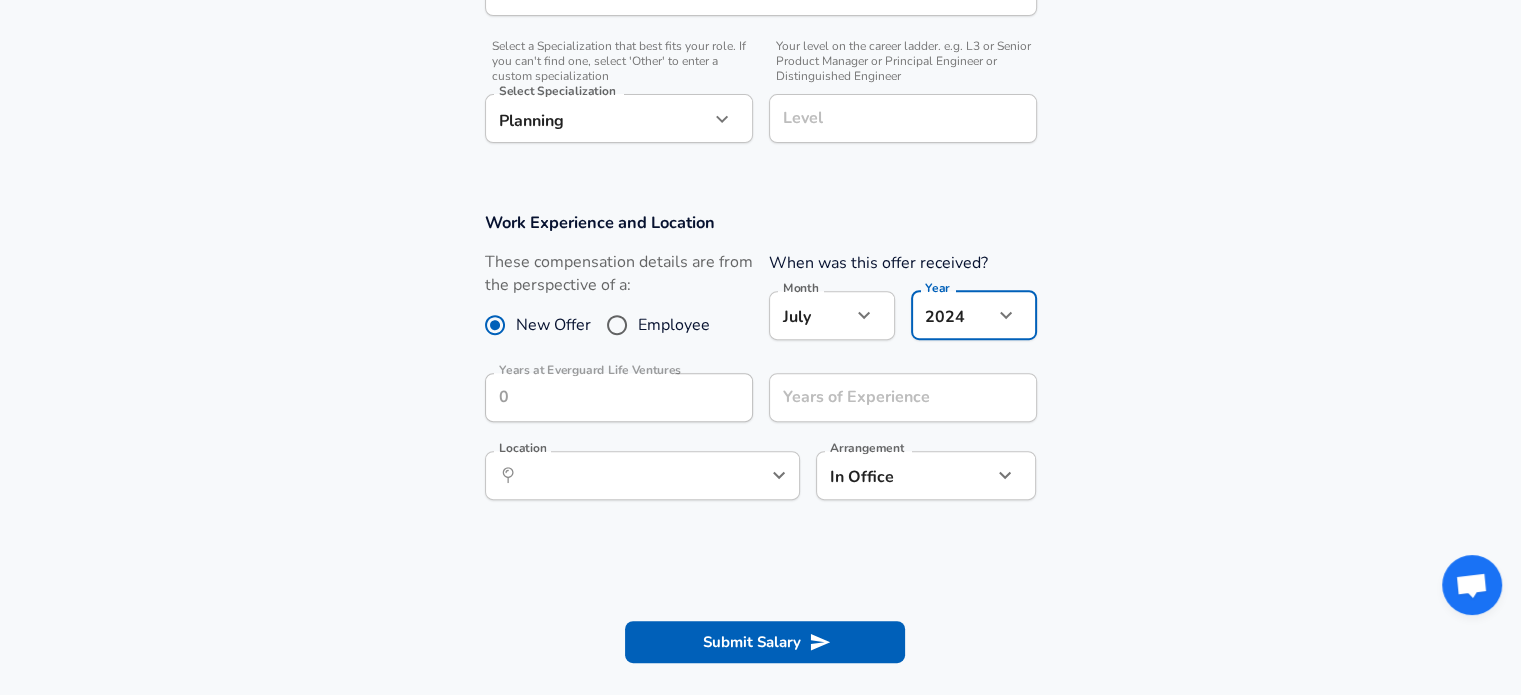 click 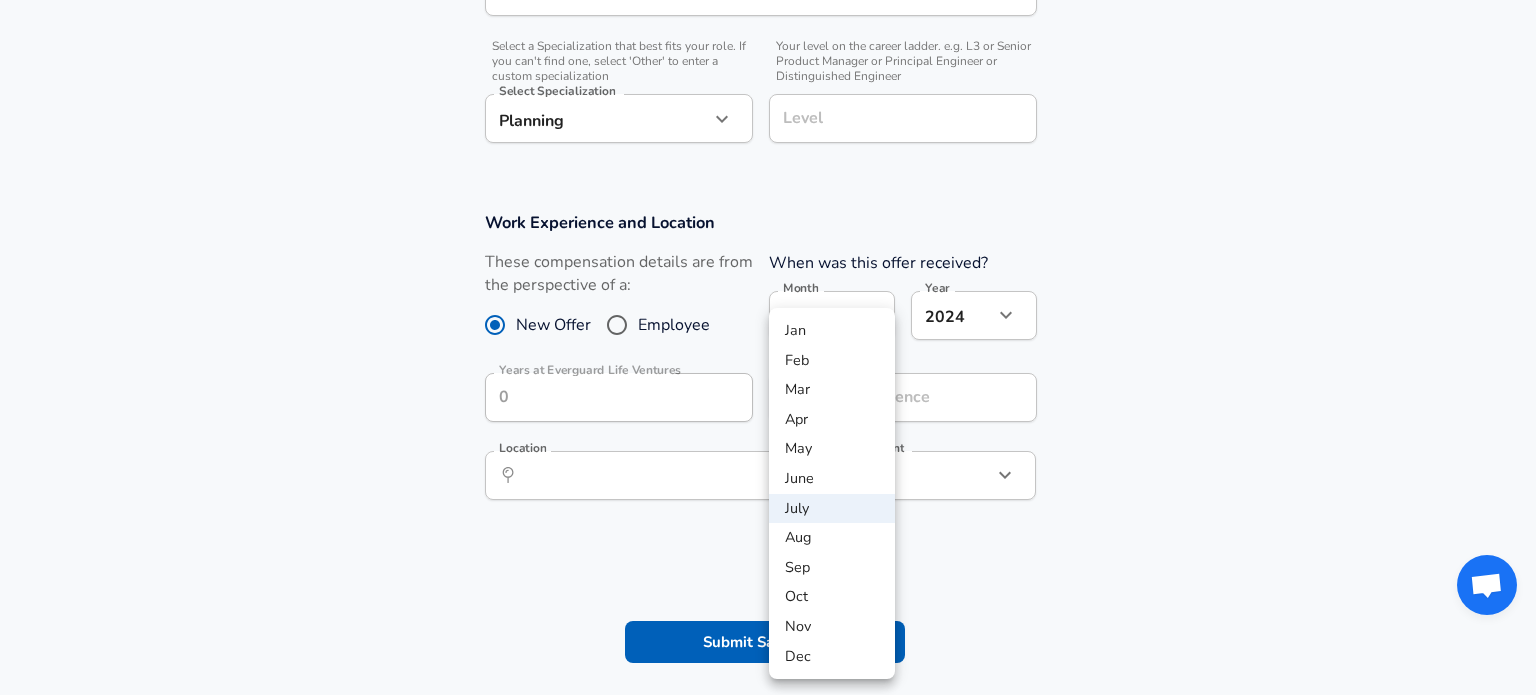 click on "Aug" at bounding box center [832, 538] 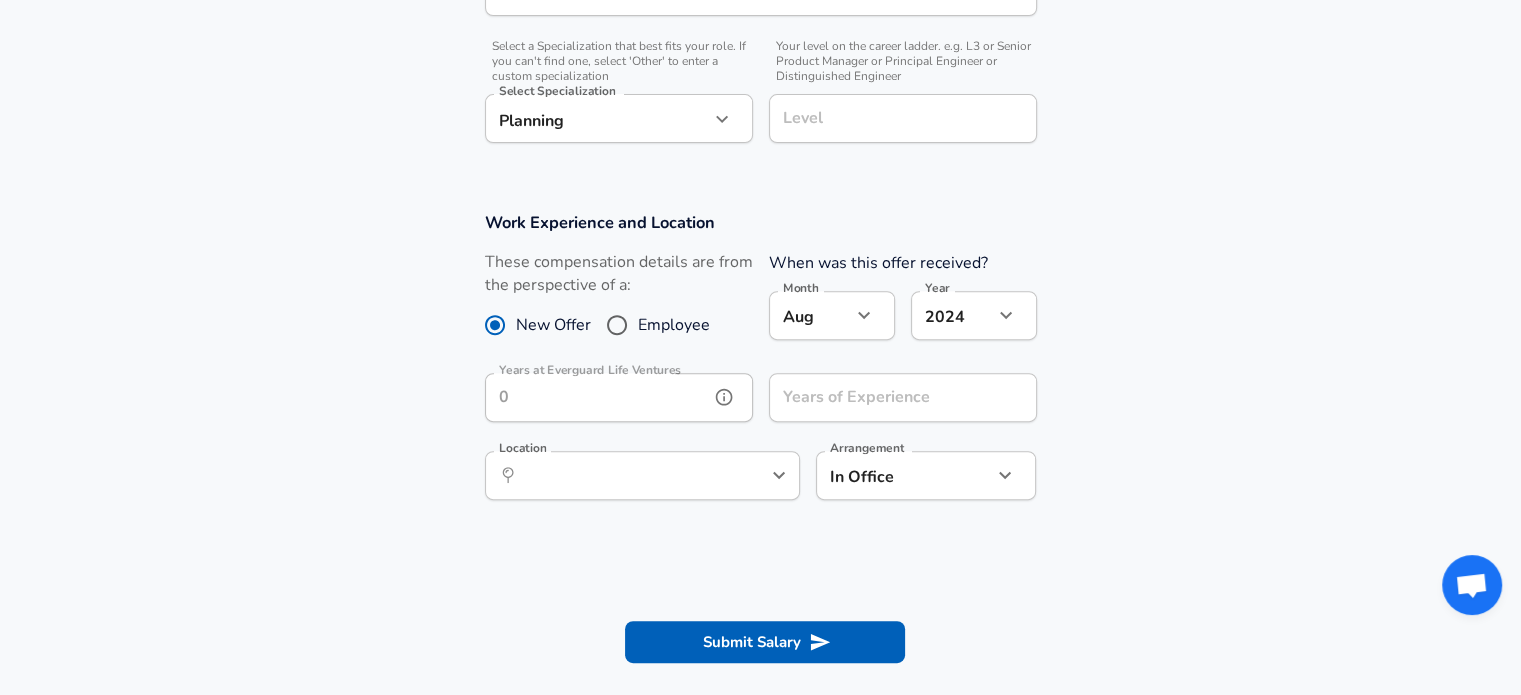 click 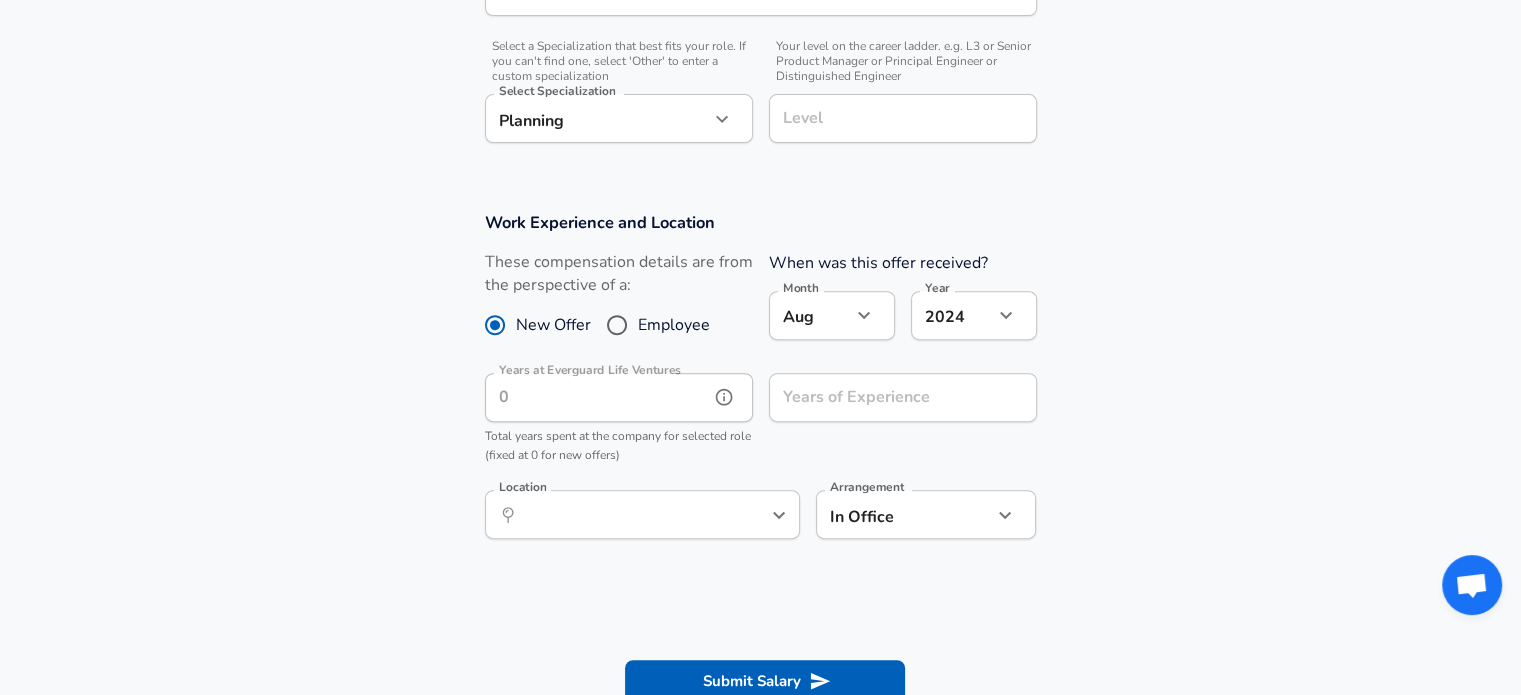 click 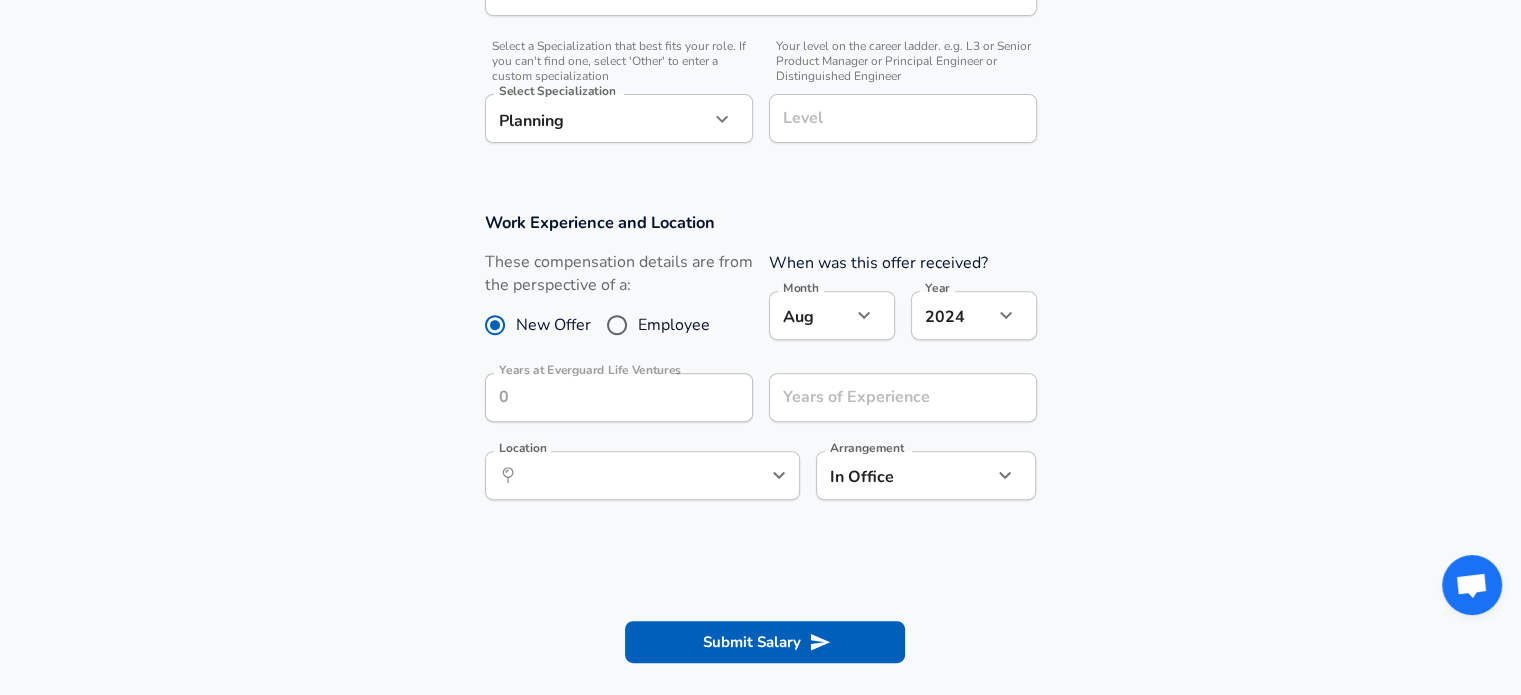 click on "Years at Everguard Life Ventures Years at Everguard Life Ventures" at bounding box center [611, 396] 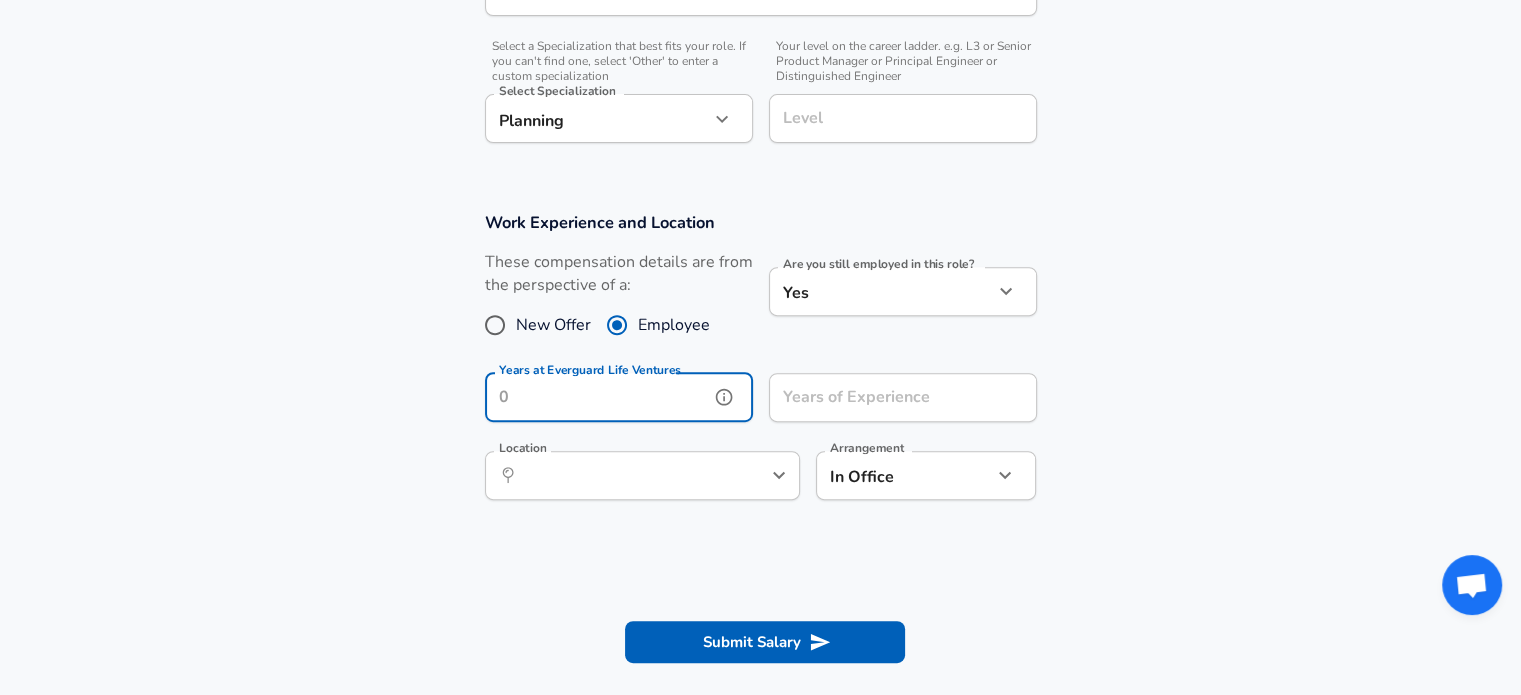 click on "Years at Everguard Life Ventures" at bounding box center [597, 397] 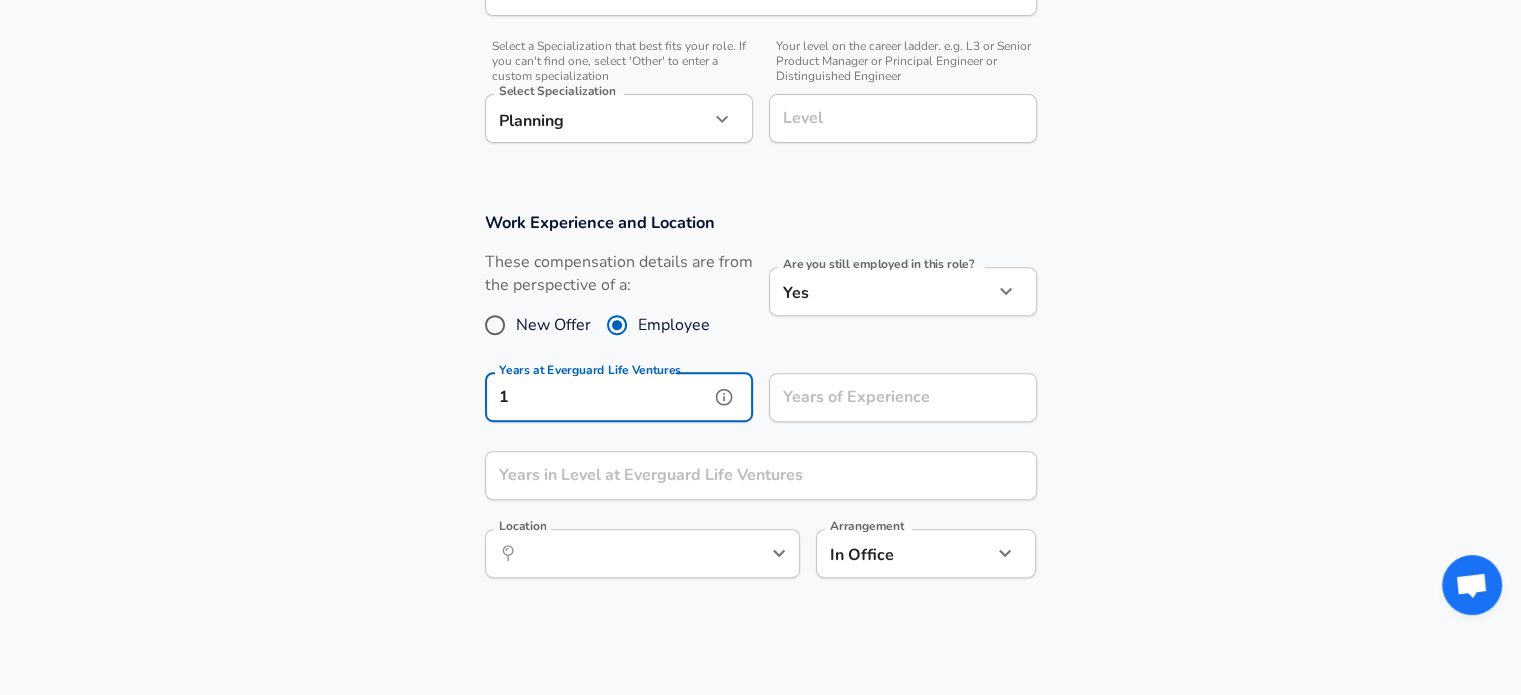 type on "1" 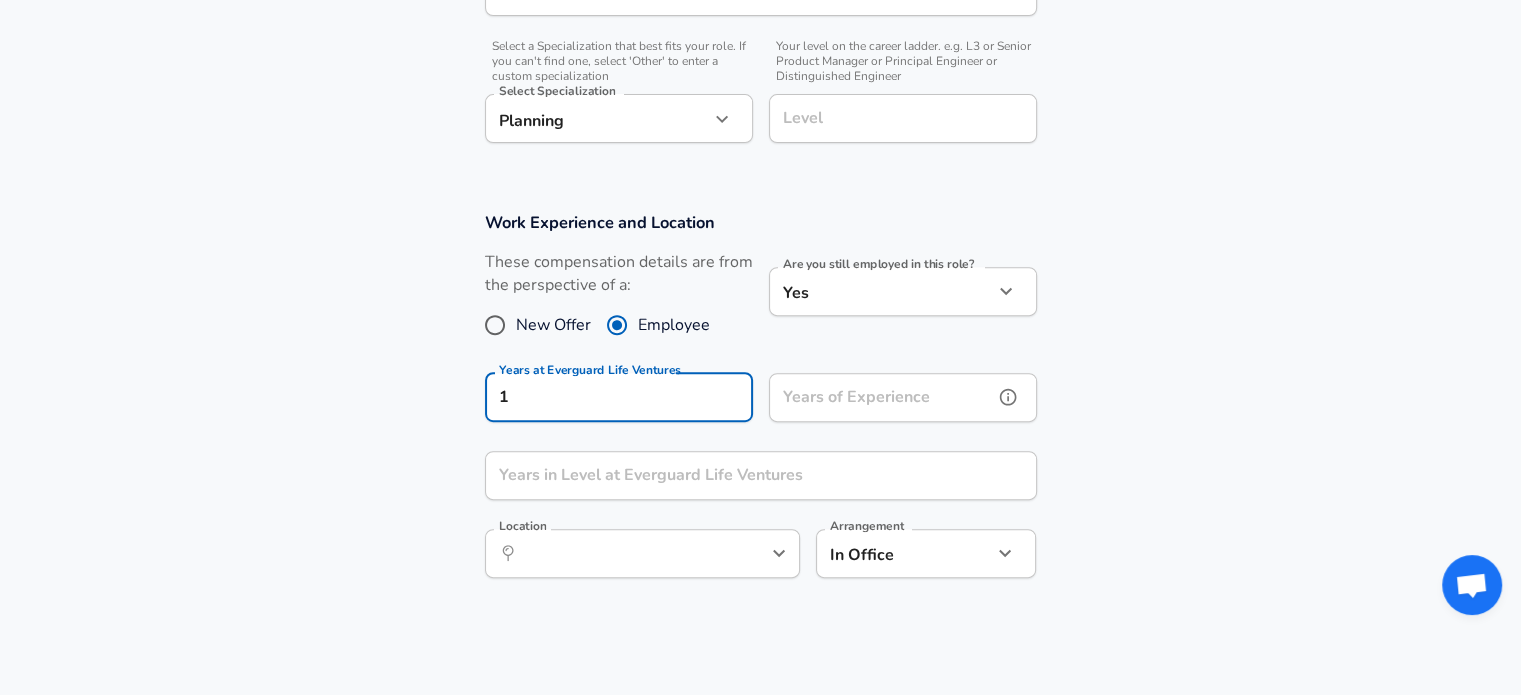 click on "Years of Experience" at bounding box center [881, 397] 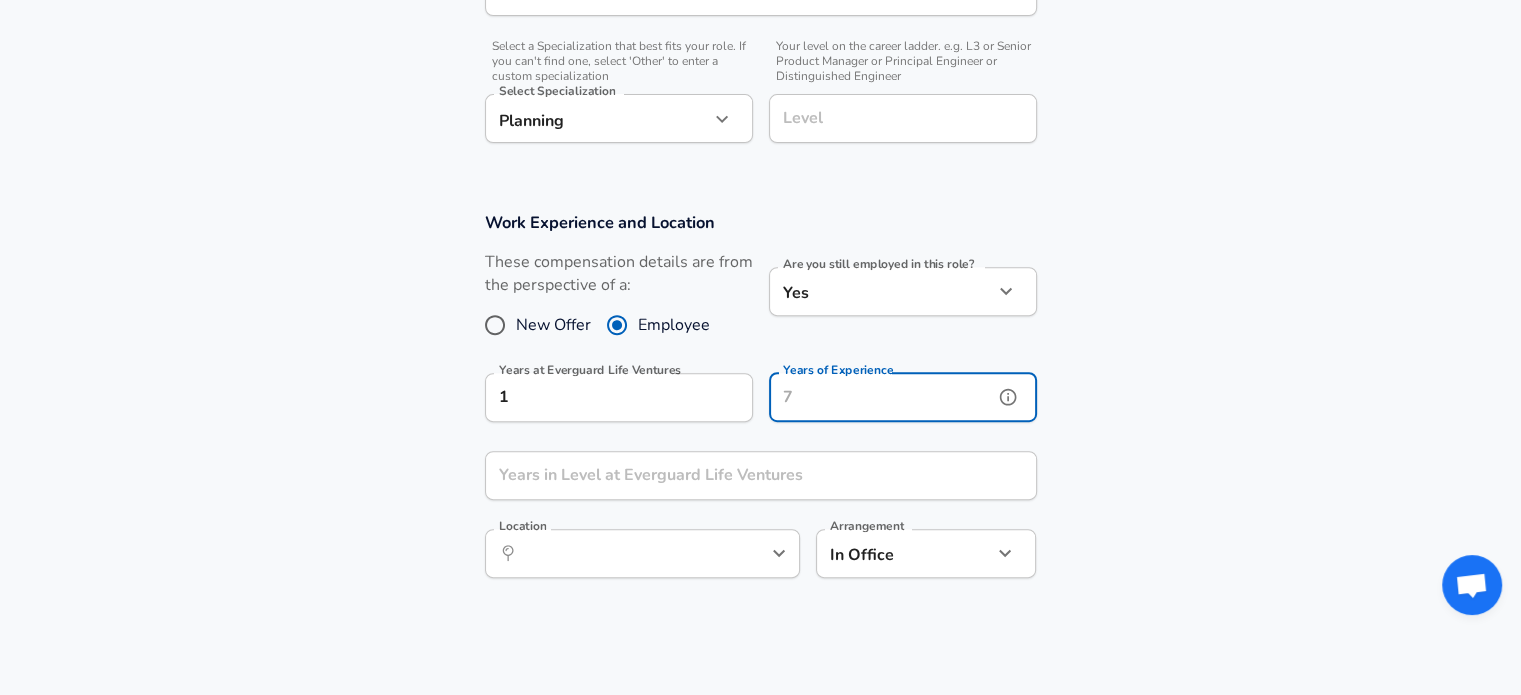 click on "Years of Experience" at bounding box center (881, 397) 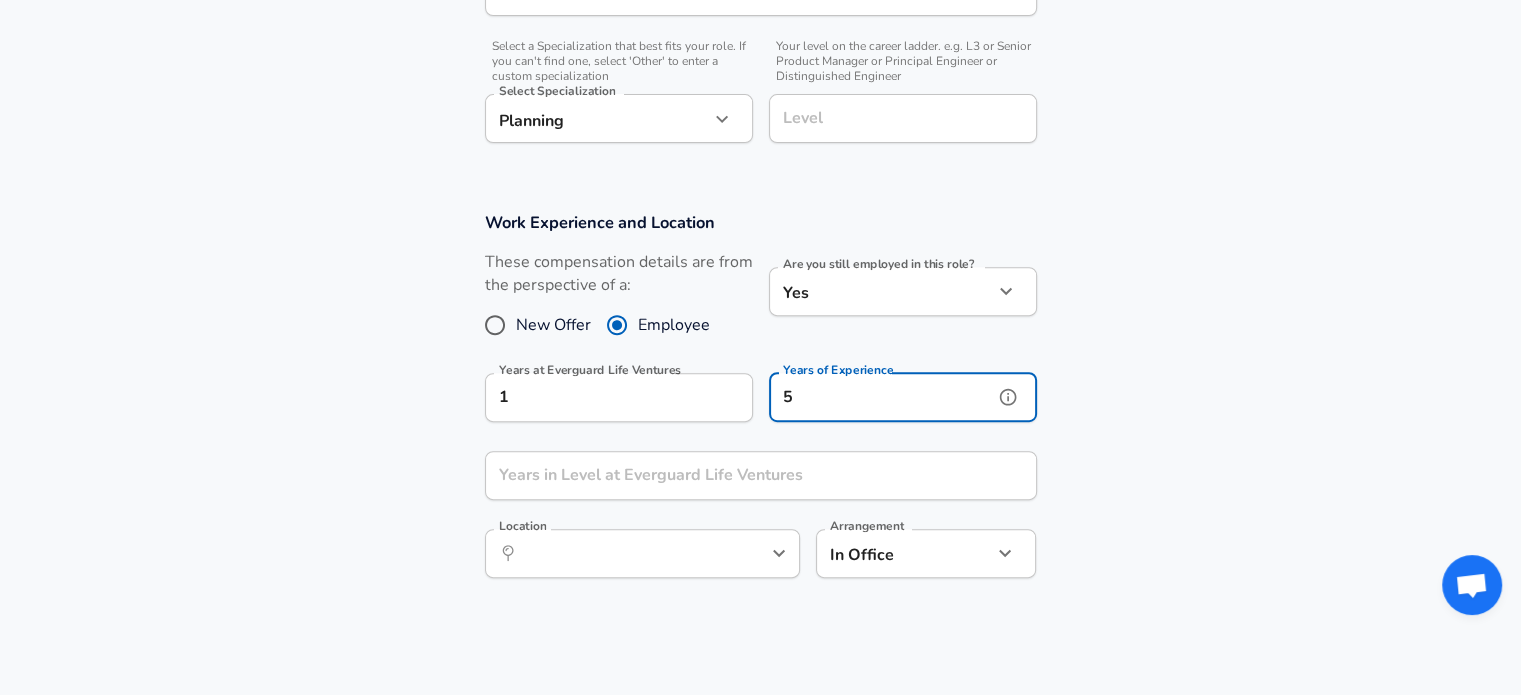 type on "5" 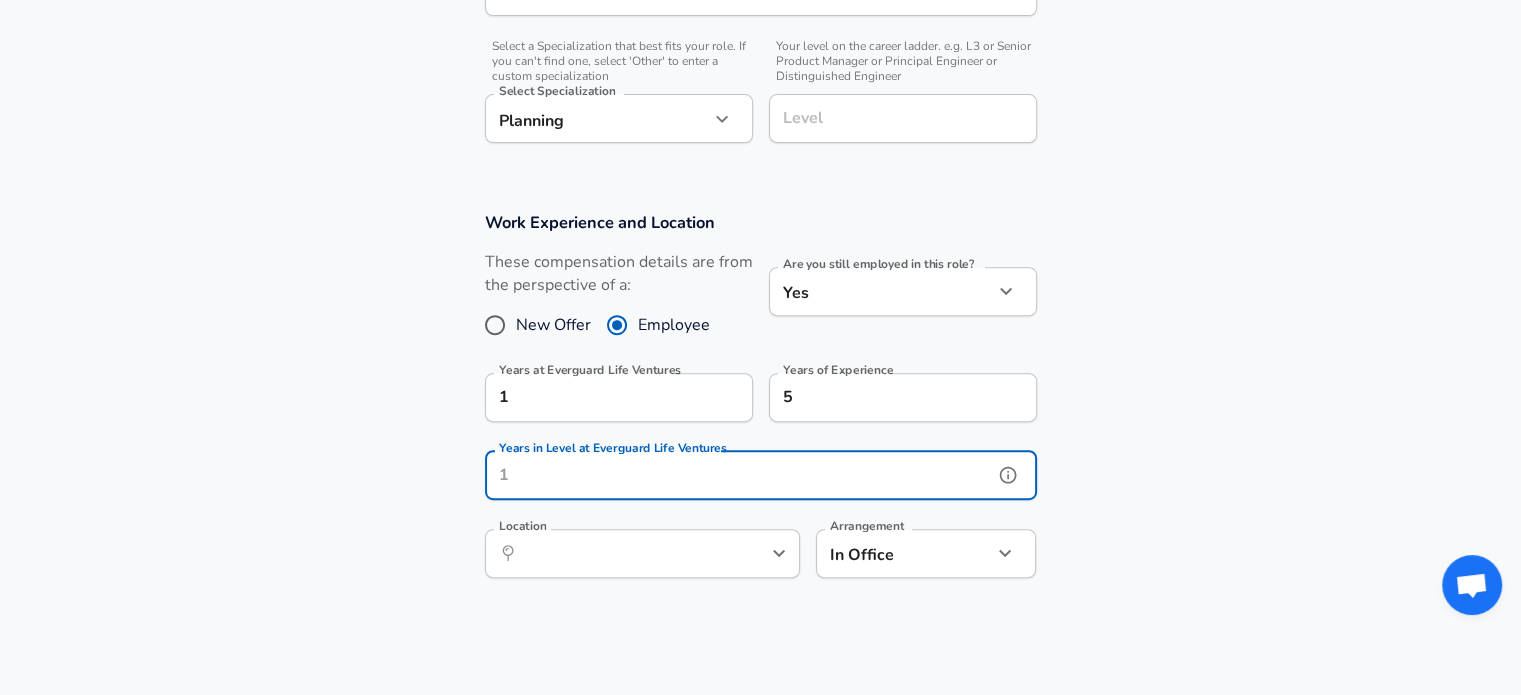 click on "Years in Level at Everguard Life Ventures" at bounding box center (739, 475) 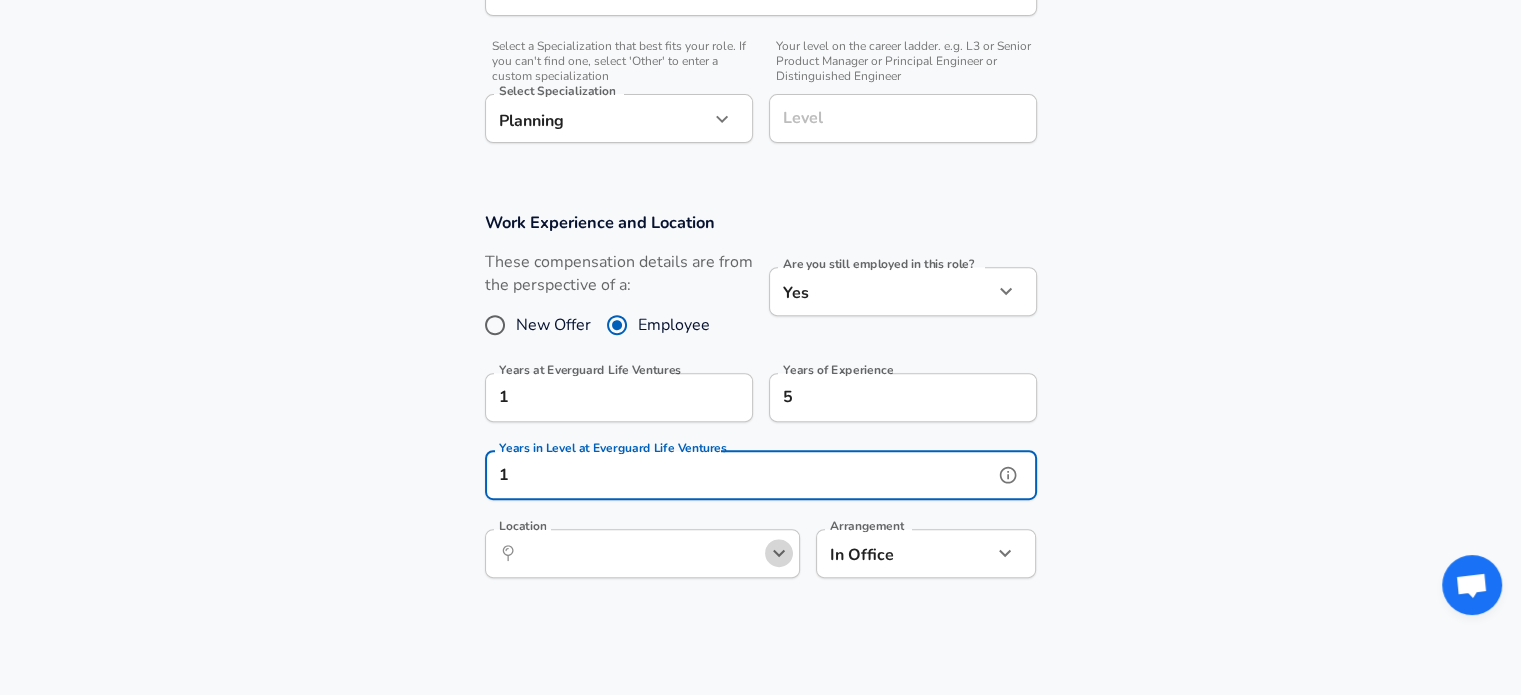 click 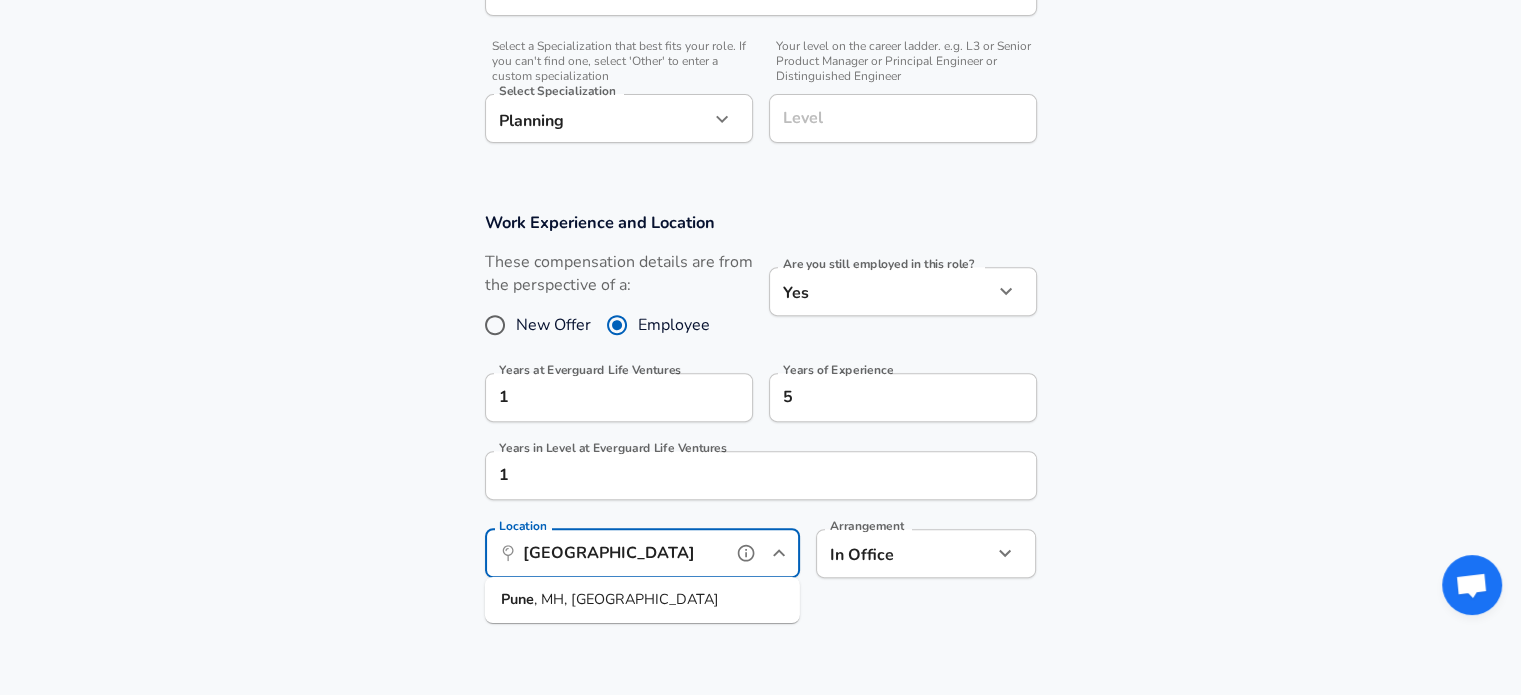 click on ", MH, [GEOGRAPHIC_DATA]" at bounding box center [626, 599] 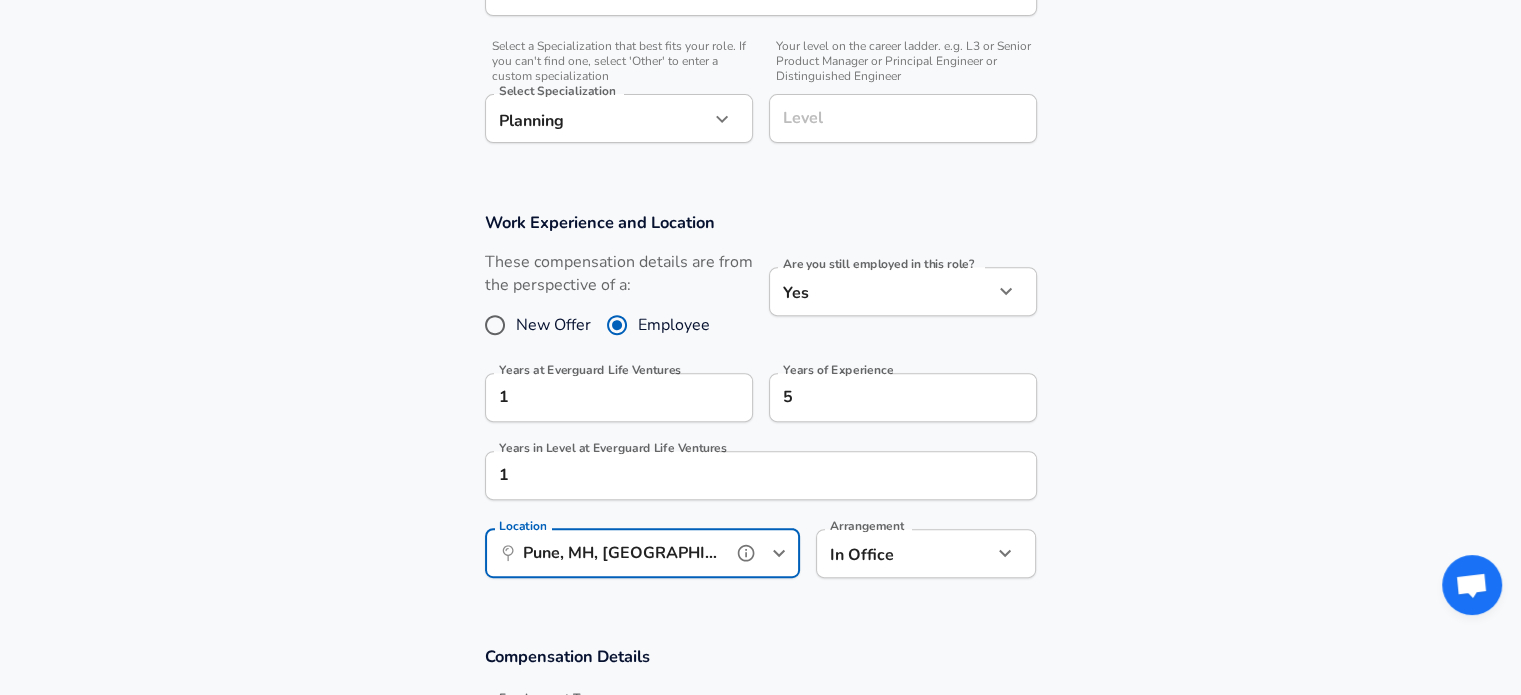 type on "Pune, MH, [GEOGRAPHIC_DATA]" 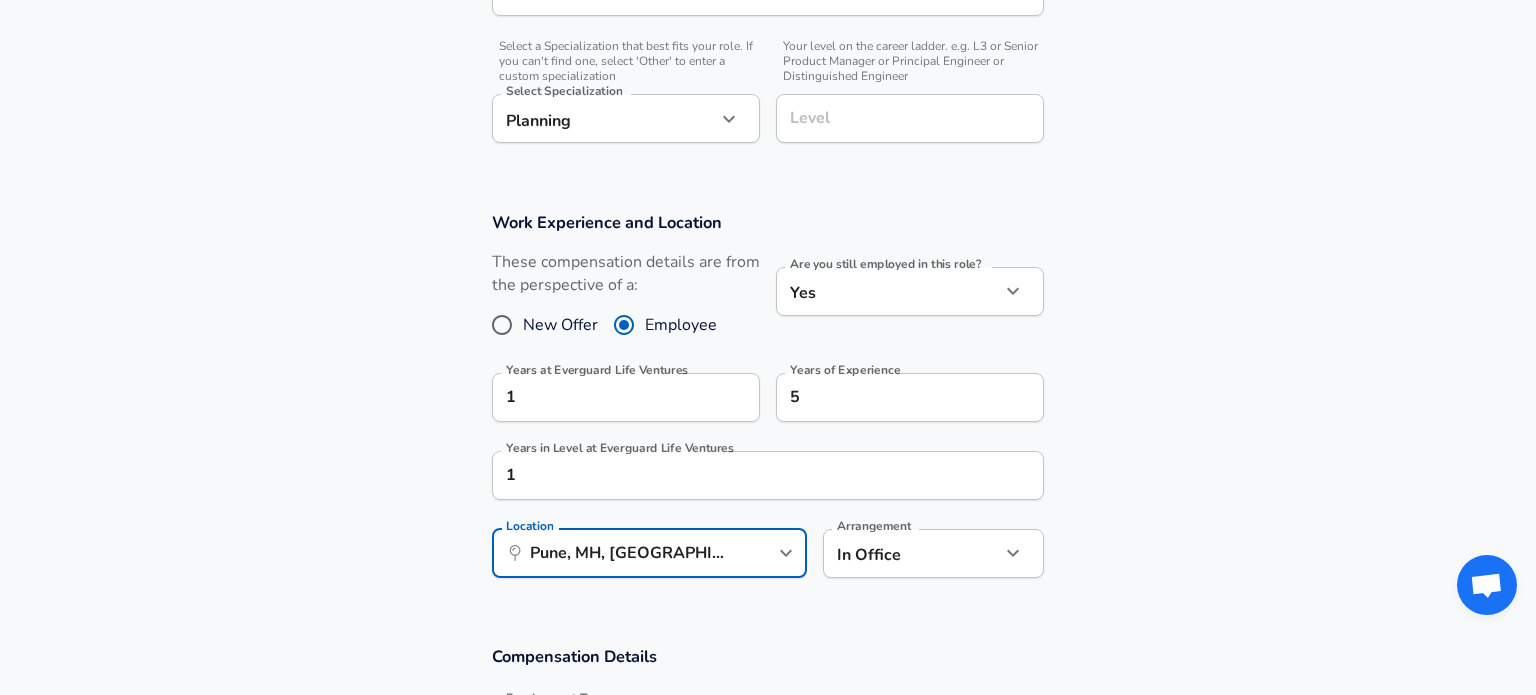 click on "Restart Add Your Salary Upload your offer letter   to verify your submission Enhance Privacy and Anonymity No Automatically hides specific fields until there are enough submissions to safely display the full details.   More Details Based on your submission and the data points that we have already collected, we will automatically hide and anonymize specific fields if there aren't enough data points to remain sufficiently anonymous. Company & Title Information   Enter the company you received your offer from Company Everguard Life Ventures Company   Select the title that closest resembles your official title. This should be similar to the title that was present on your offer letter. Title Financial Analyst Title   Select a job family that best fits your role. If you can't find one, select 'Other' to enter a custom job family Job Family Financial Analyst Job Family   Select a Specialization that best fits your role. If you can't find one, select 'Other' to enter a custom specialization Select Specialization   1" at bounding box center [768, -353] 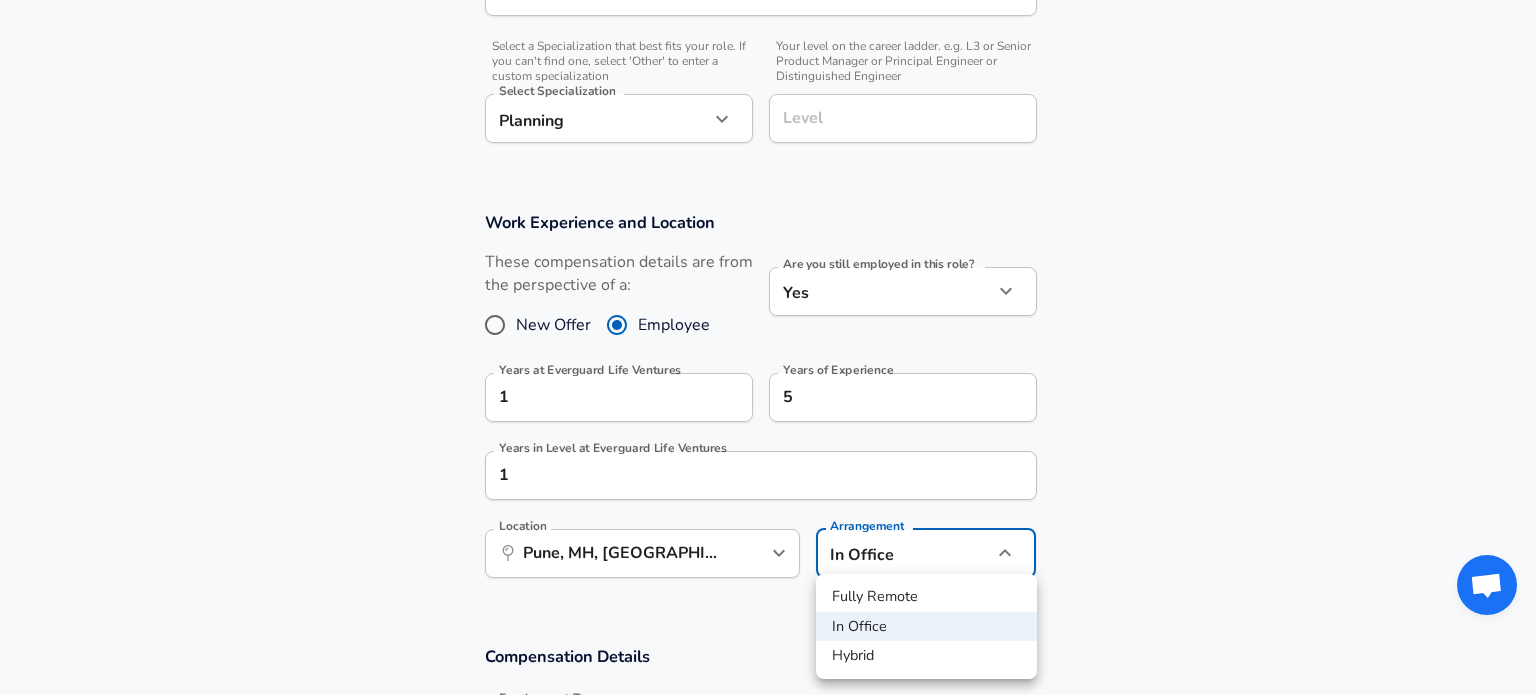 click at bounding box center (768, 347) 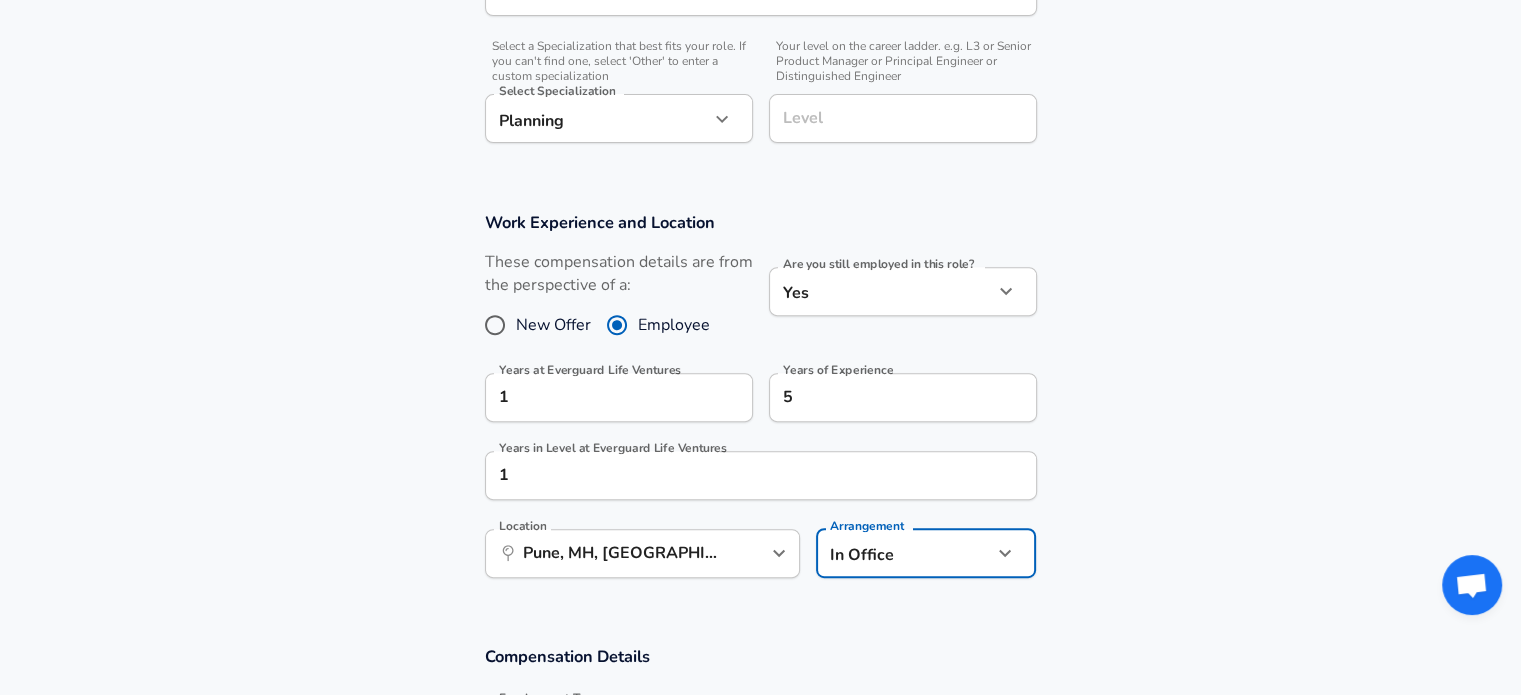 click on "Work Experience and Location These compensation details are from the perspective of a: New Offer Employee Are you still employed in this role? Yes yes Are you still employed in this role? Years at Everguard Life Ventures 1 Years at Everguard Life Ventures Years of Experience 5 Years of Experience Years in Level at Everguard Life Ventures 1 Years in Level at Everguard Life Ventures Location ​ [GEOGRAPHIC_DATA], MH, [GEOGRAPHIC_DATA] Location Arrangement In Office office Arrangement" at bounding box center [760, 405] 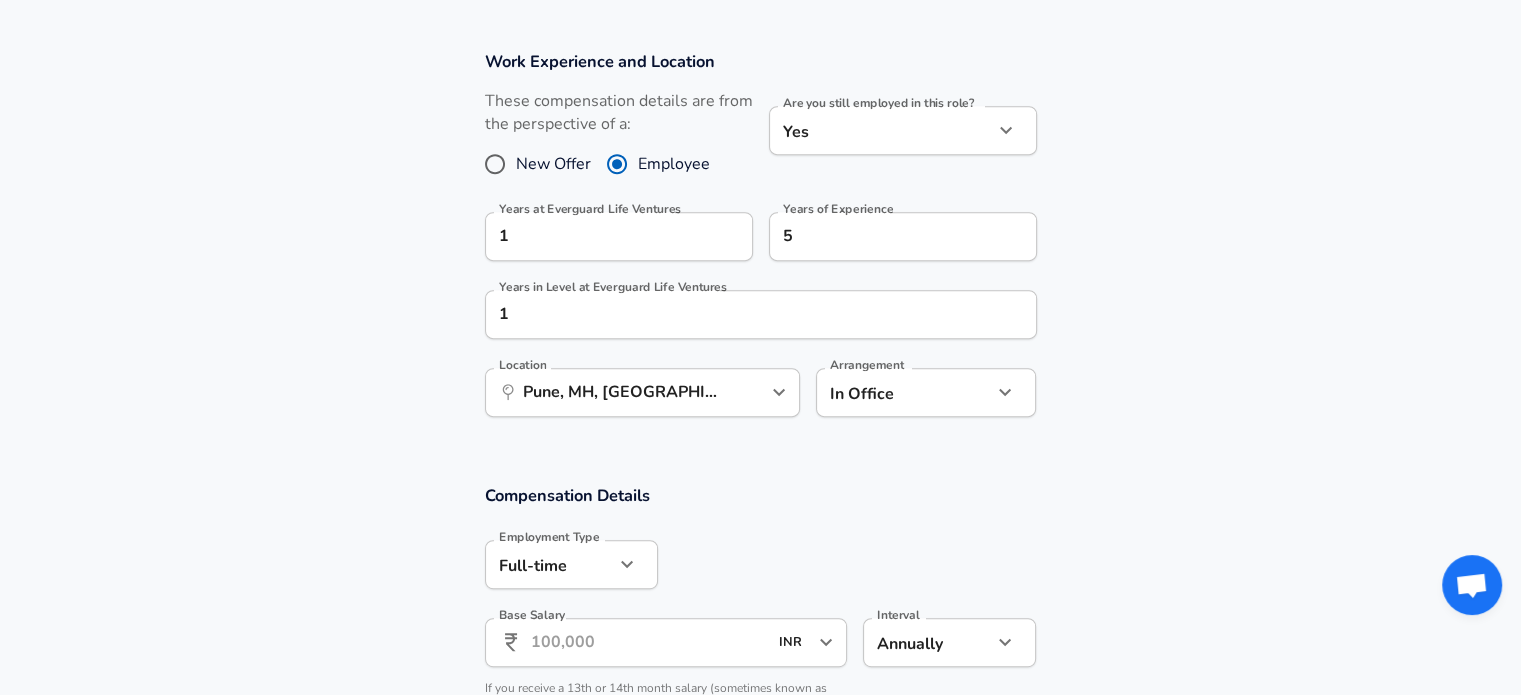 scroll, scrollTop: 1100, scrollLeft: 0, axis: vertical 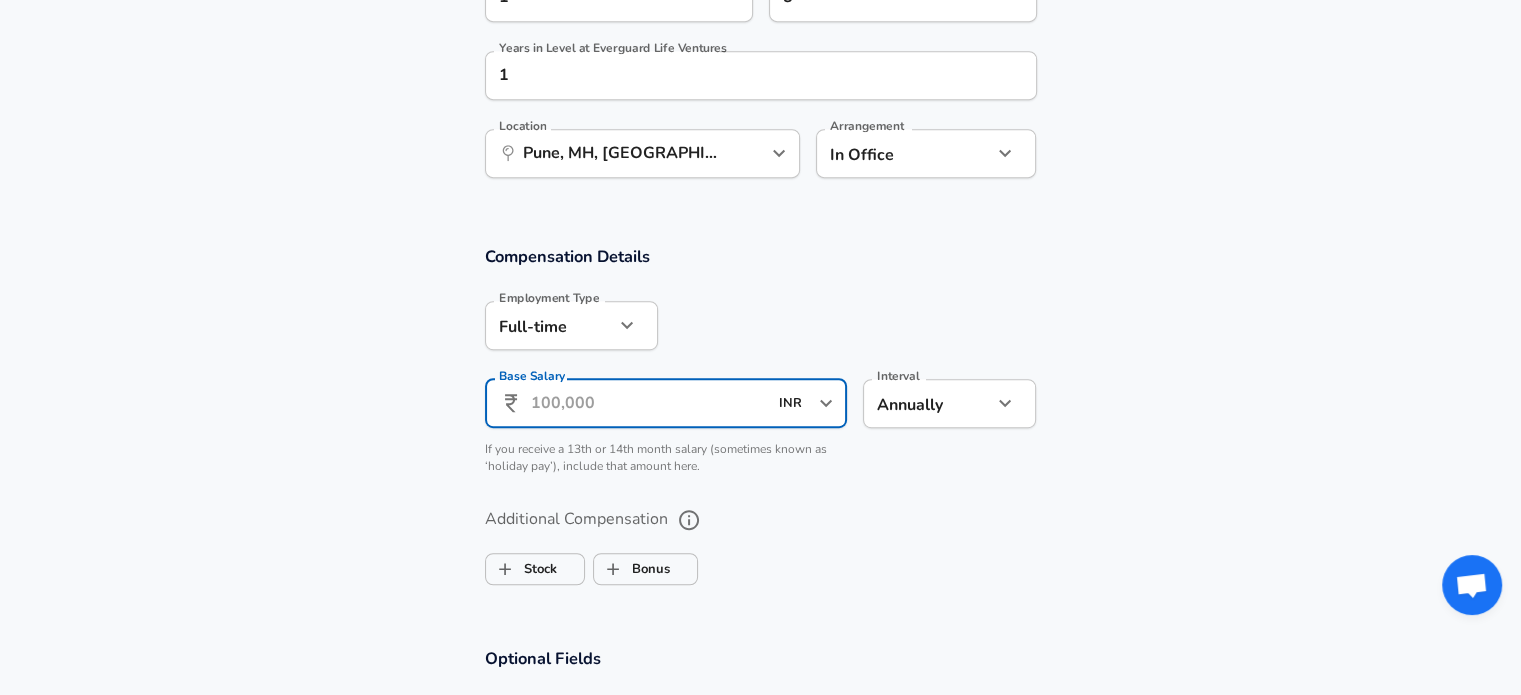 click on "Base Salary" at bounding box center [649, 403] 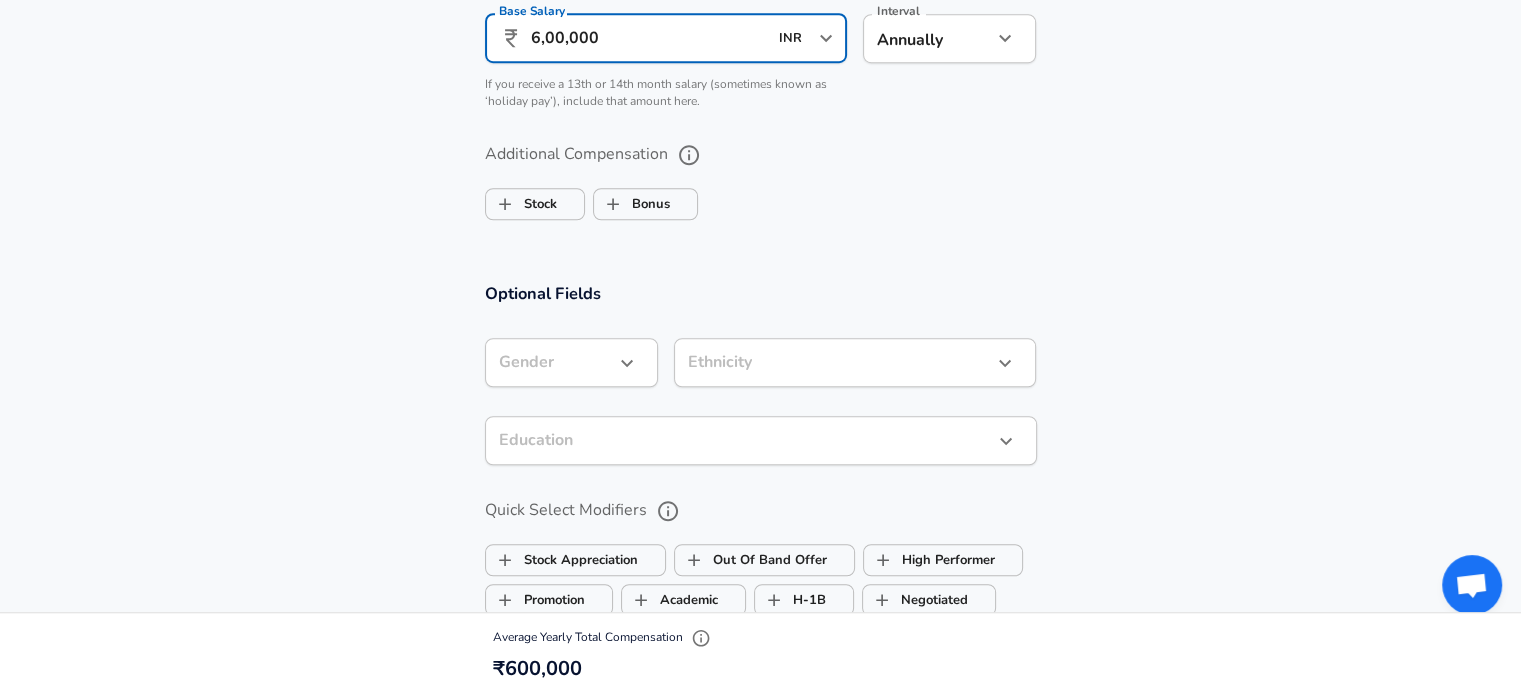 scroll, scrollTop: 1500, scrollLeft: 0, axis: vertical 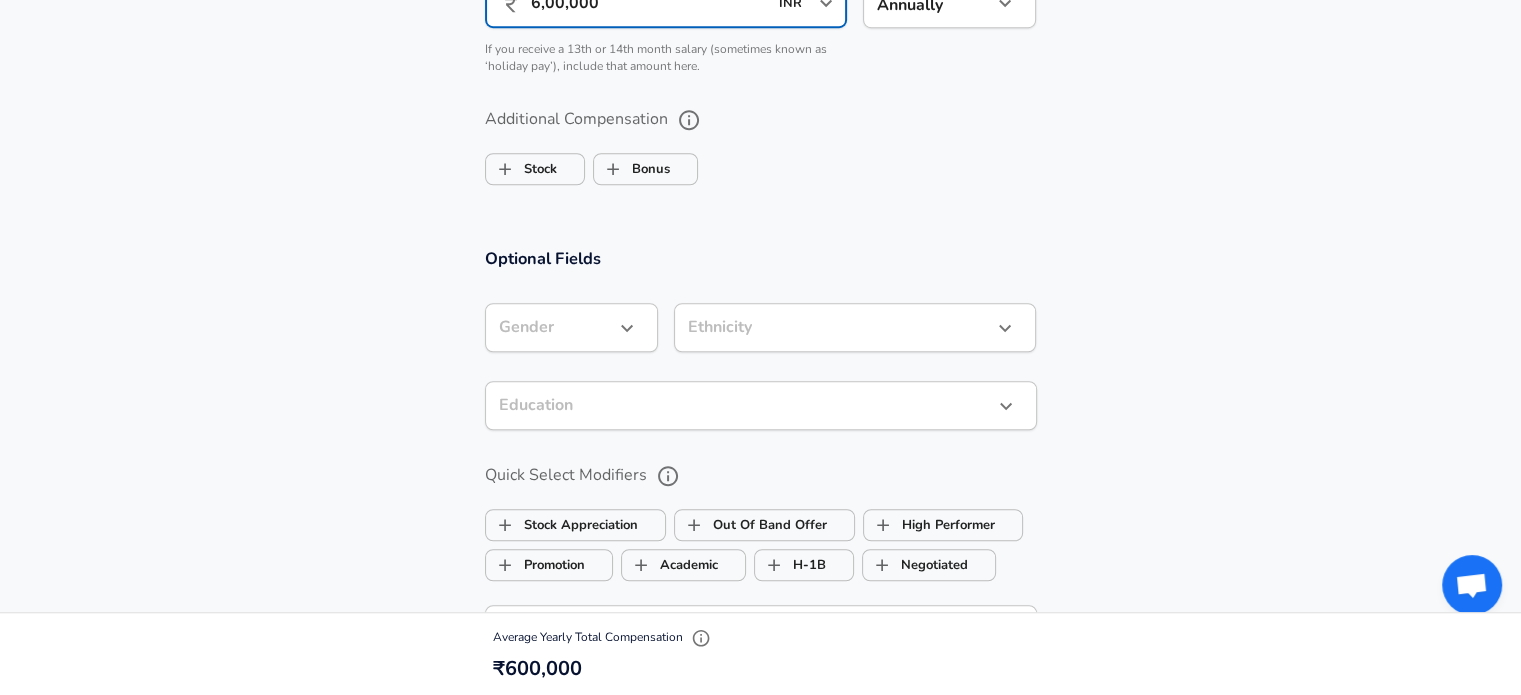 type on "6,00,000" 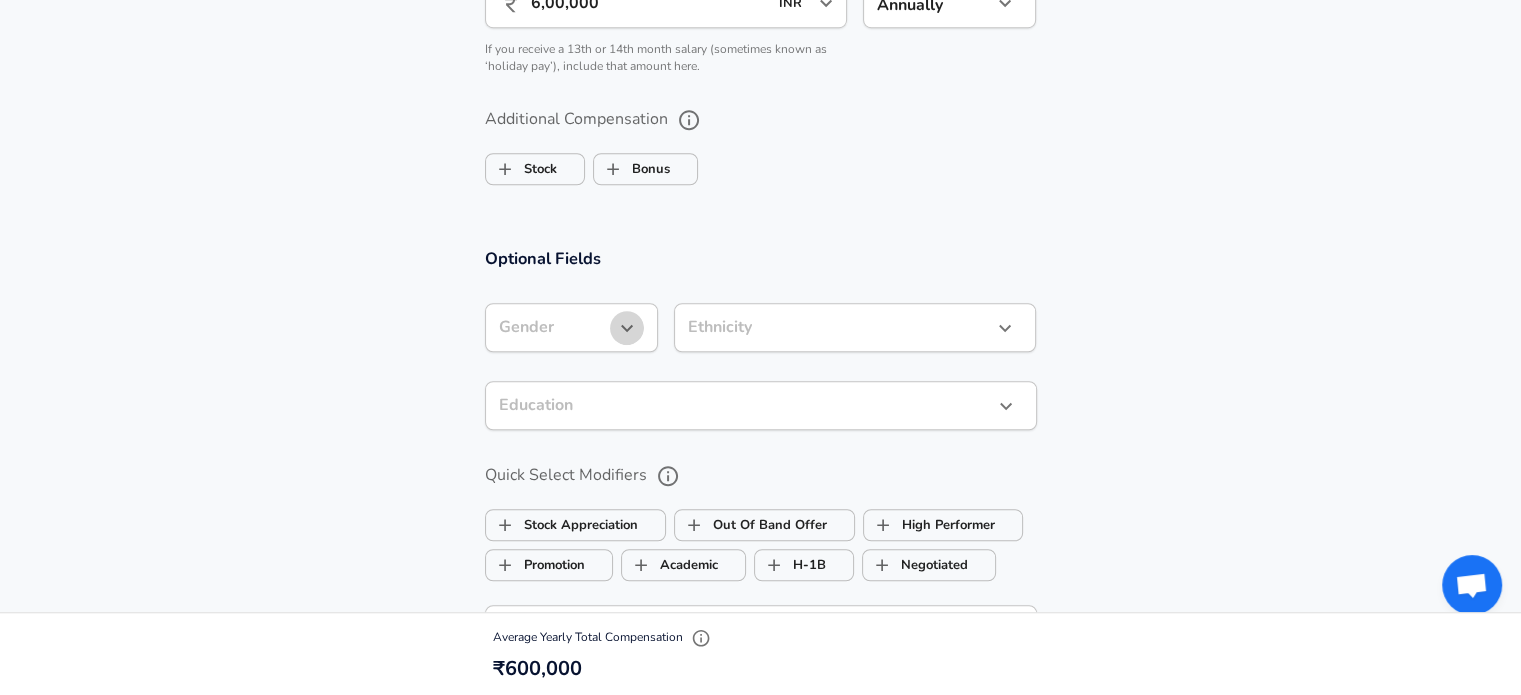 click 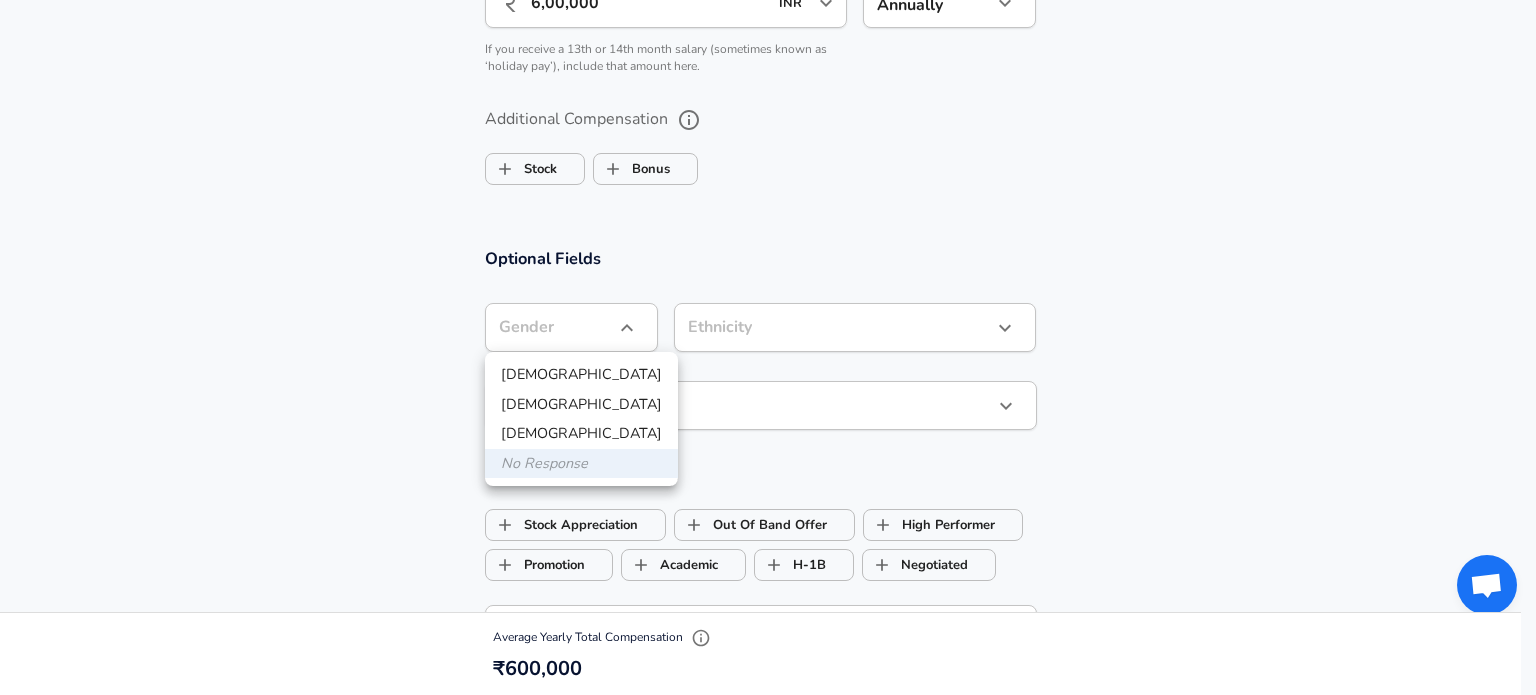 click at bounding box center (768, 347) 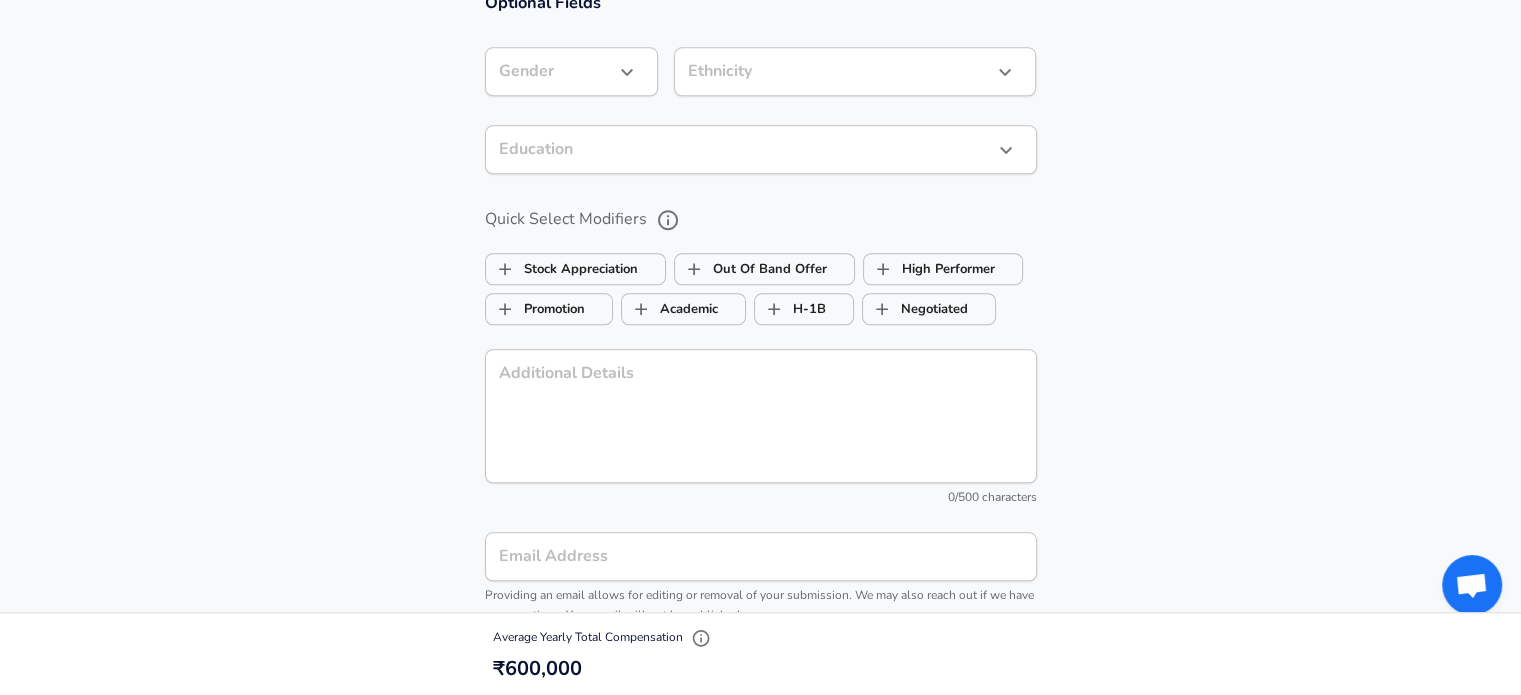 scroll, scrollTop: 1800, scrollLeft: 0, axis: vertical 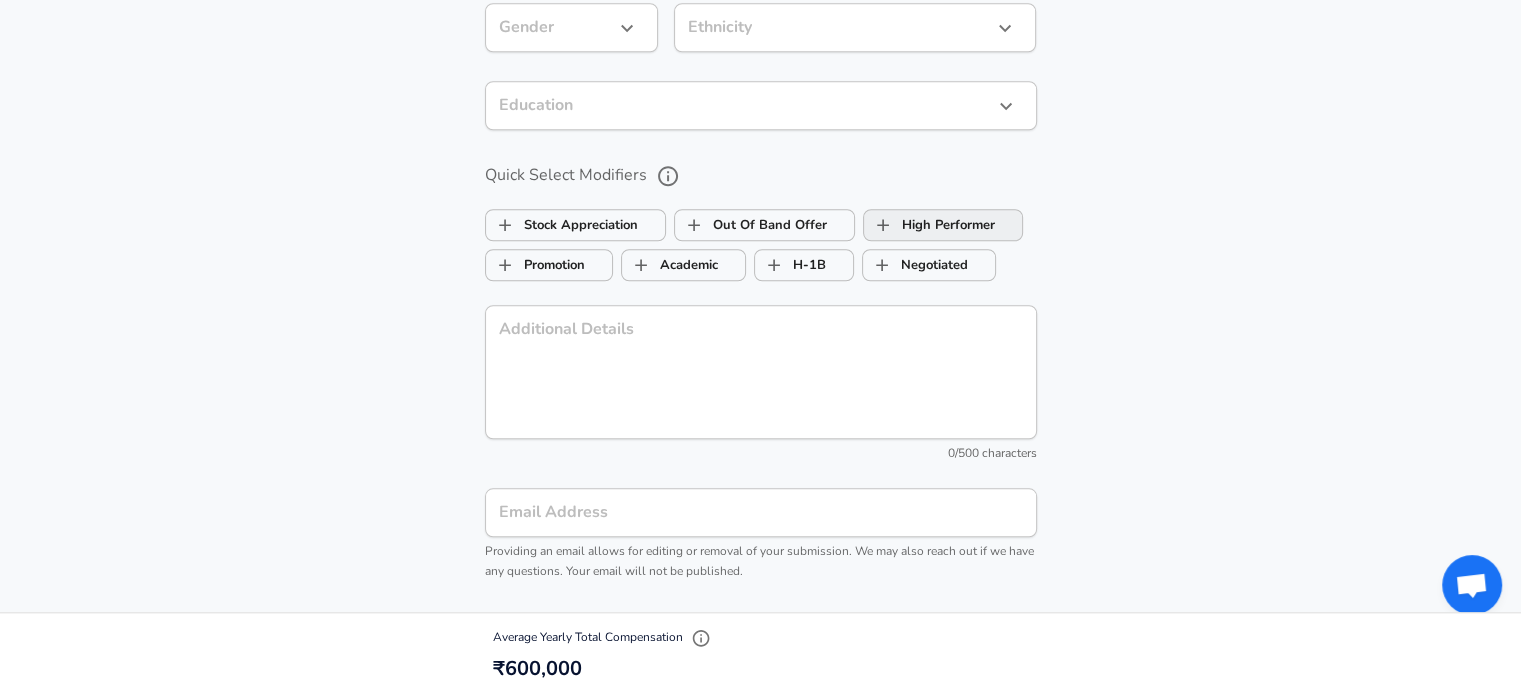 click on "High Performer" at bounding box center [883, 225] 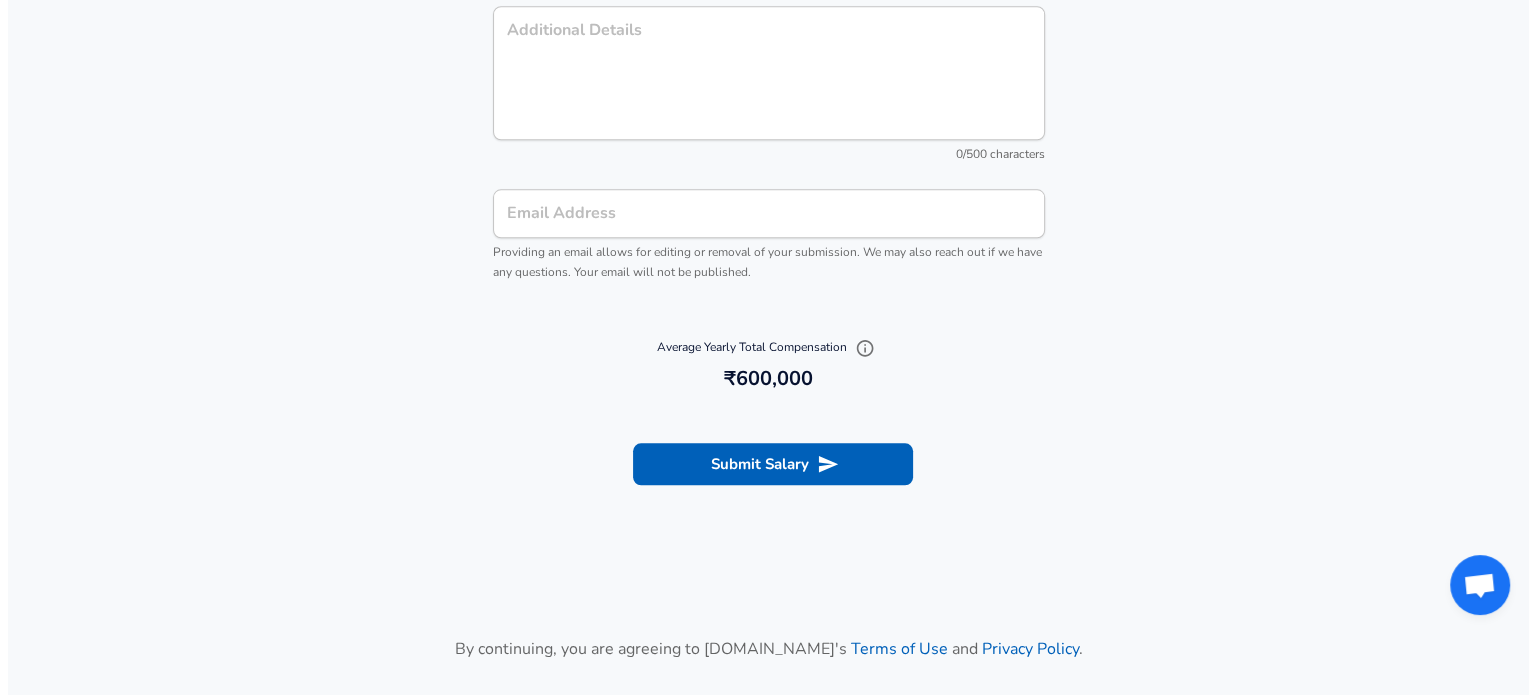 scroll, scrollTop: 2100, scrollLeft: 0, axis: vertical 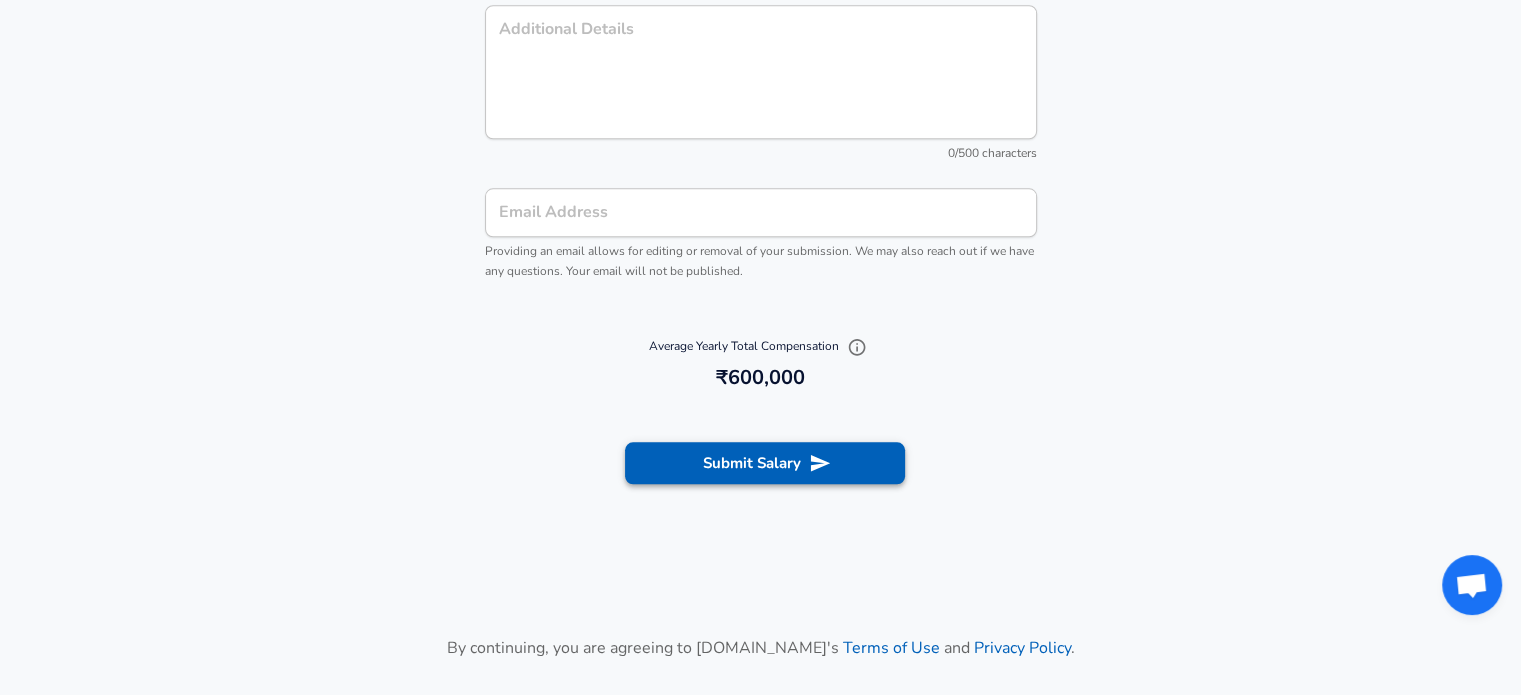checkbox on "true" 